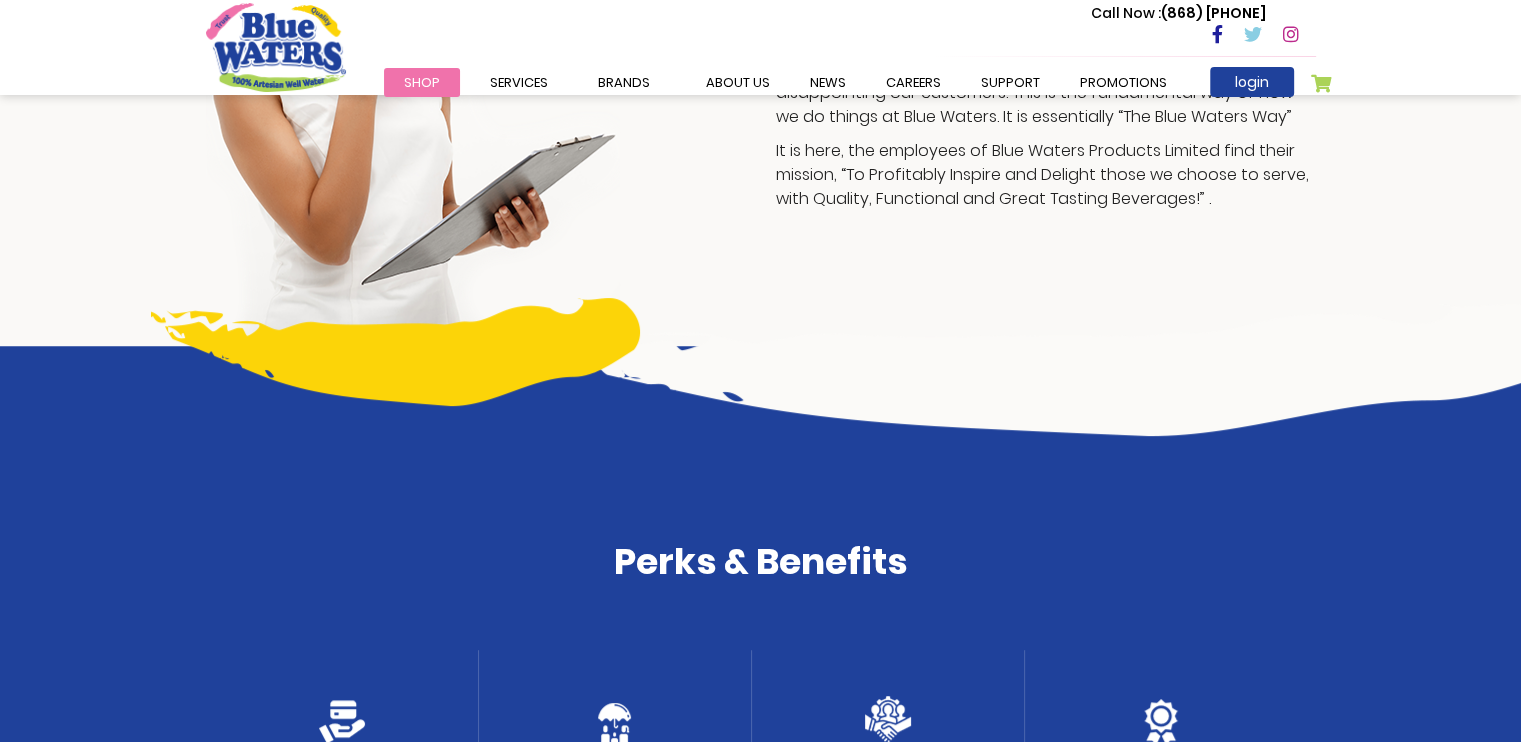 scroll, scrollTop: 528, scrollLeft: 0, axis: vertical 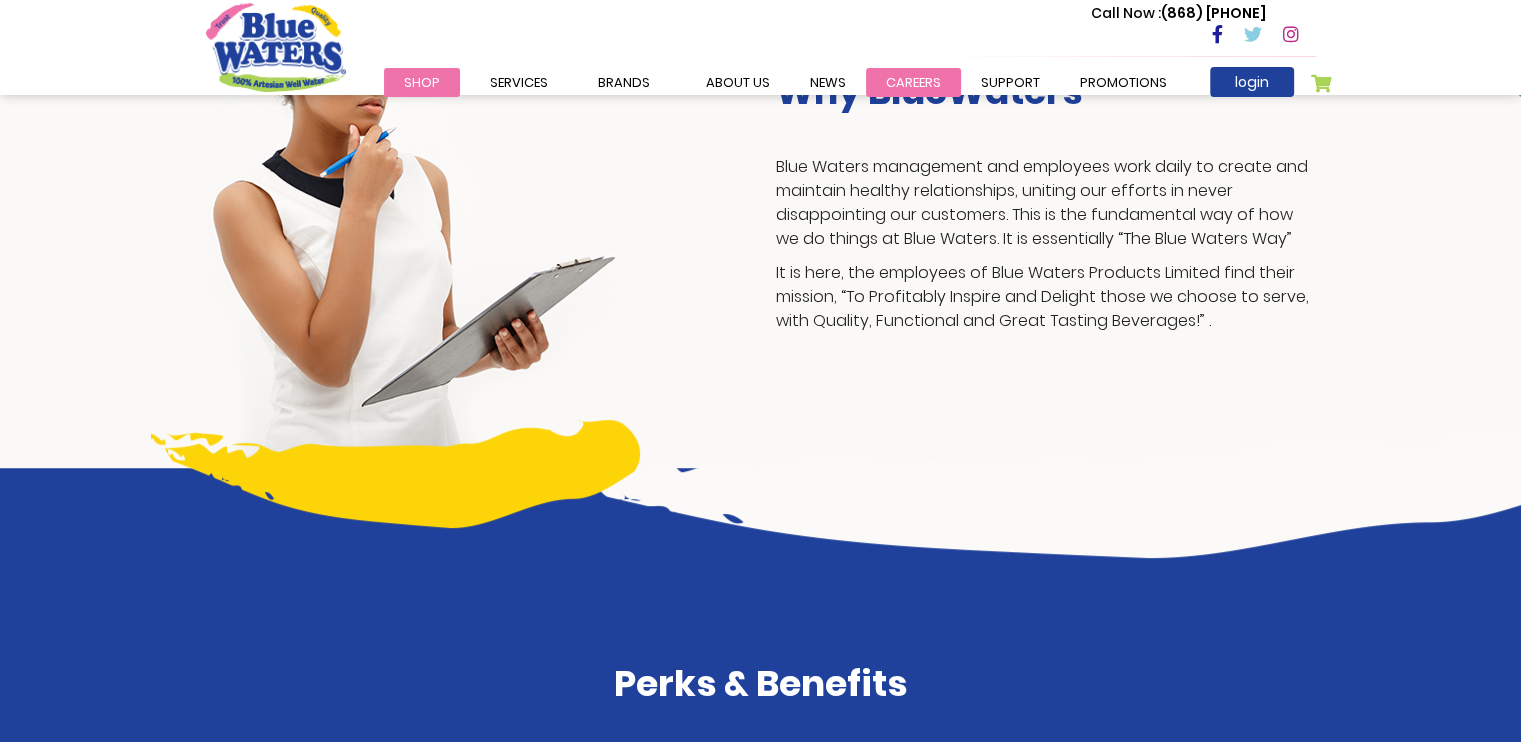 click on "careers" at bounding box center [913, 82] 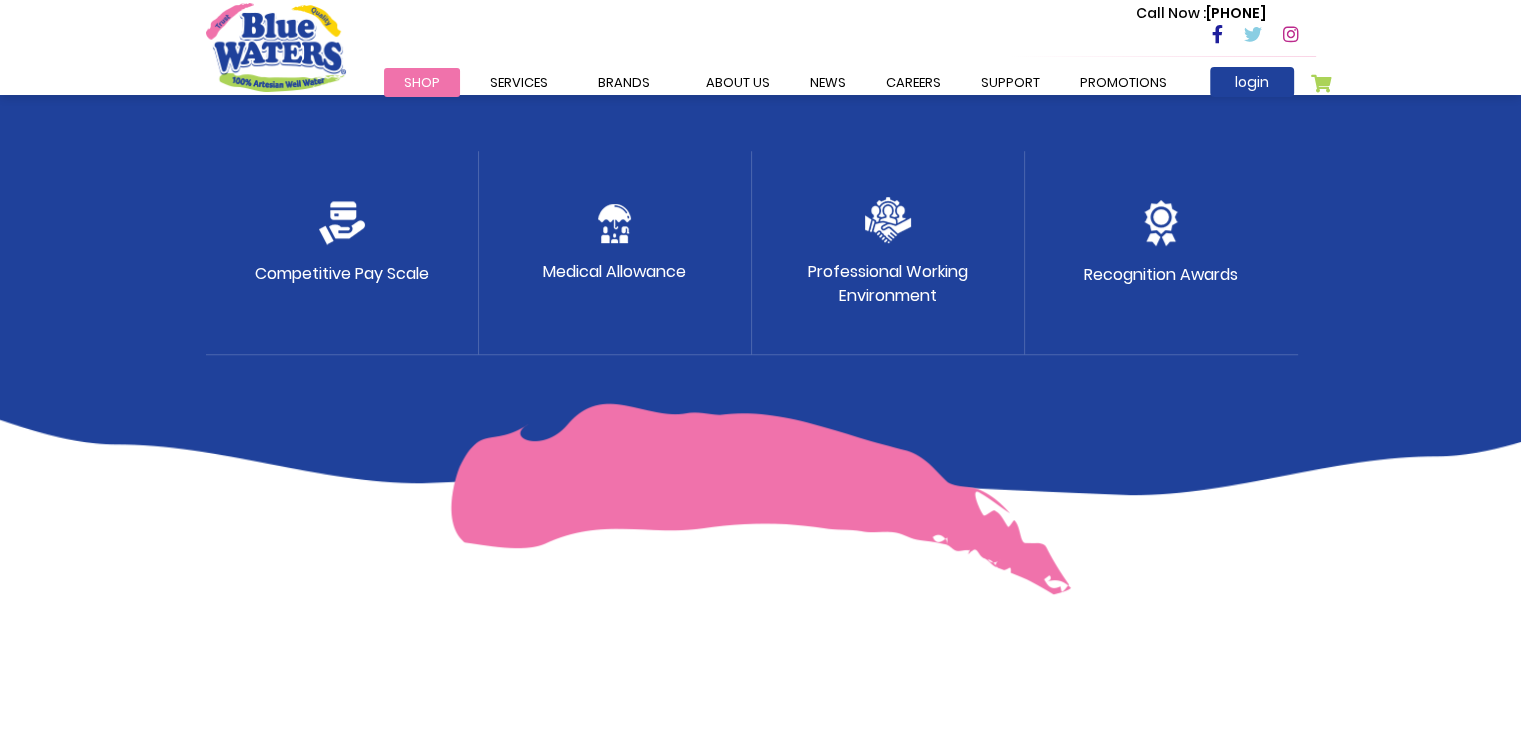 scroll, scrollTop: 900, scrollLeft: 0, axis: vertical 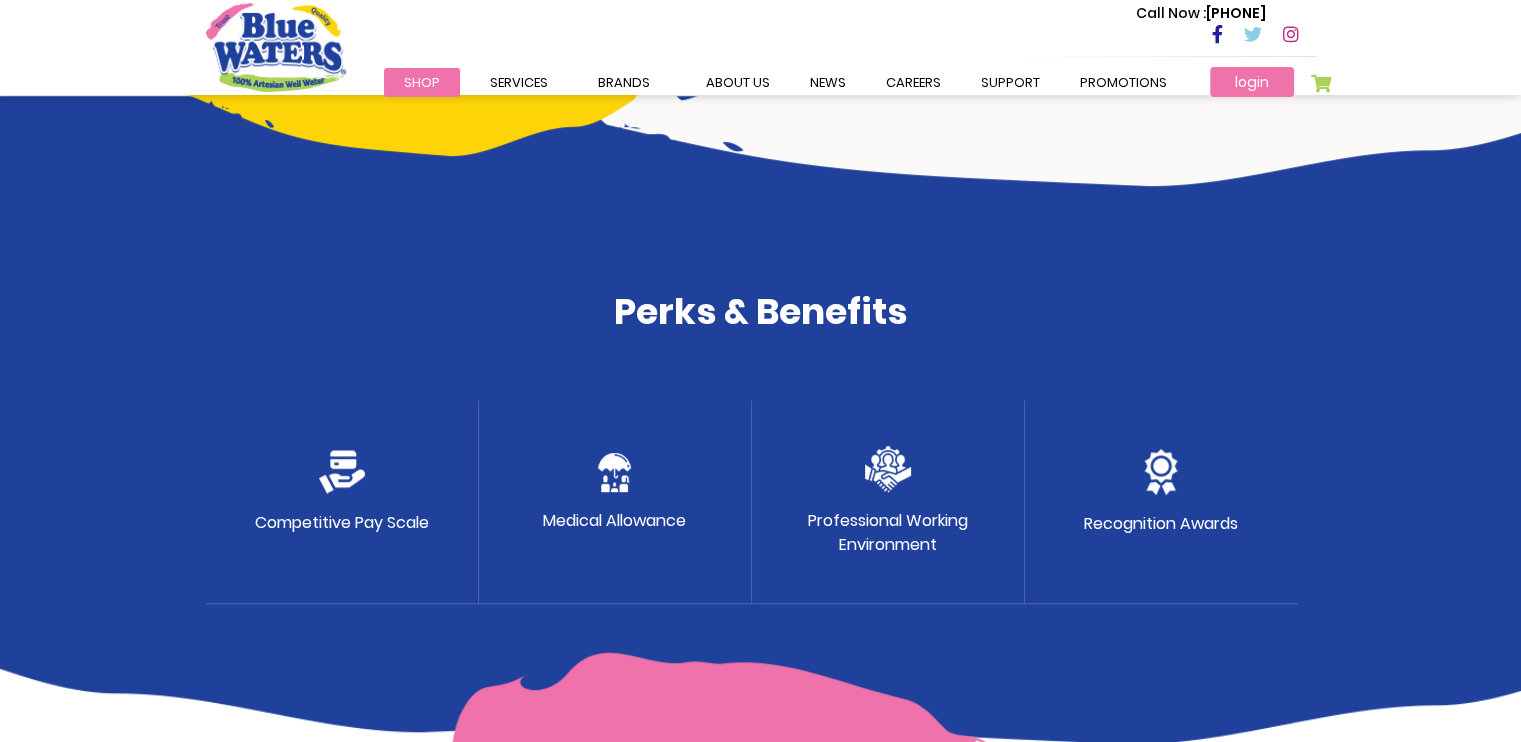 click on "login" at bounding box center [1252, 82] 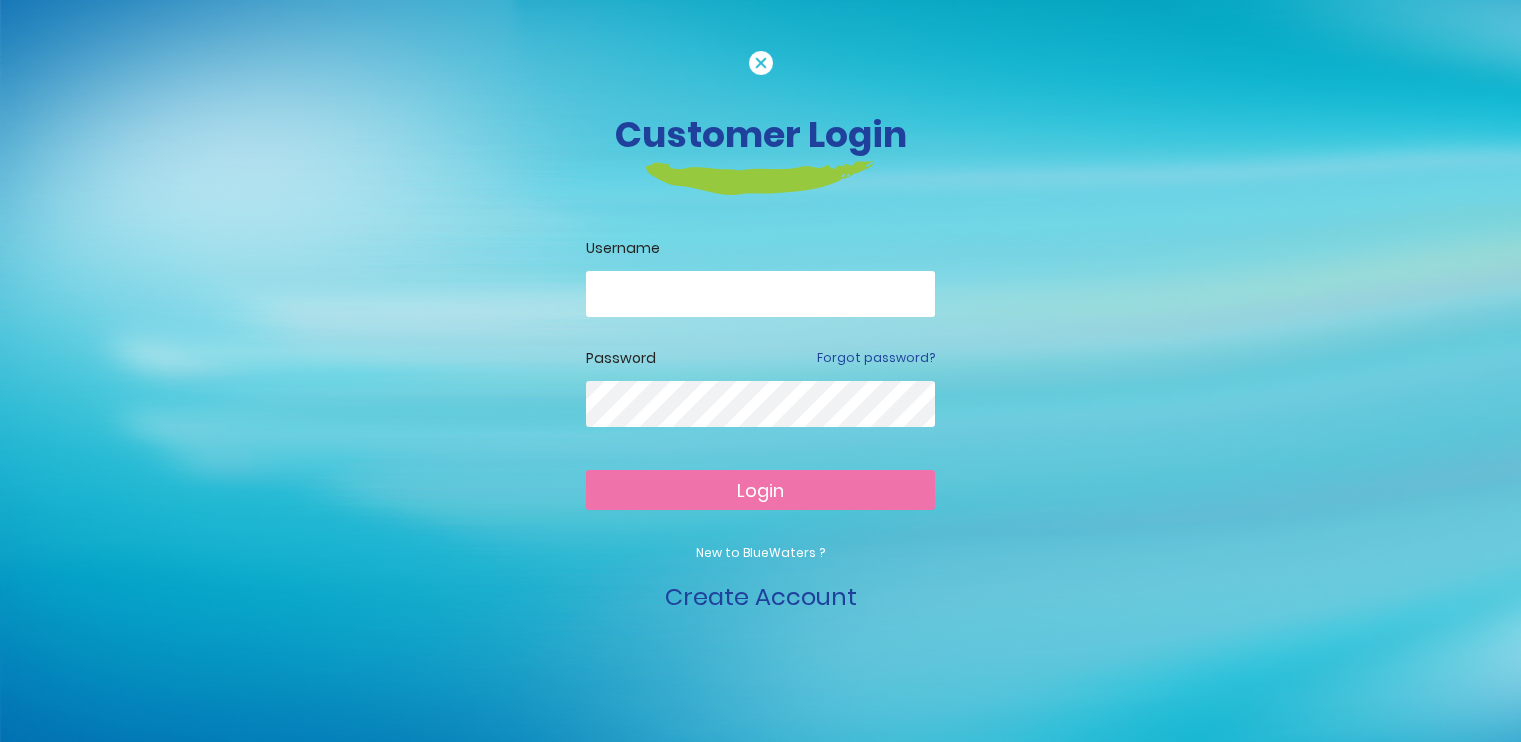 scroll, scrollTop: 0, scrollLeft: 0, axis: both 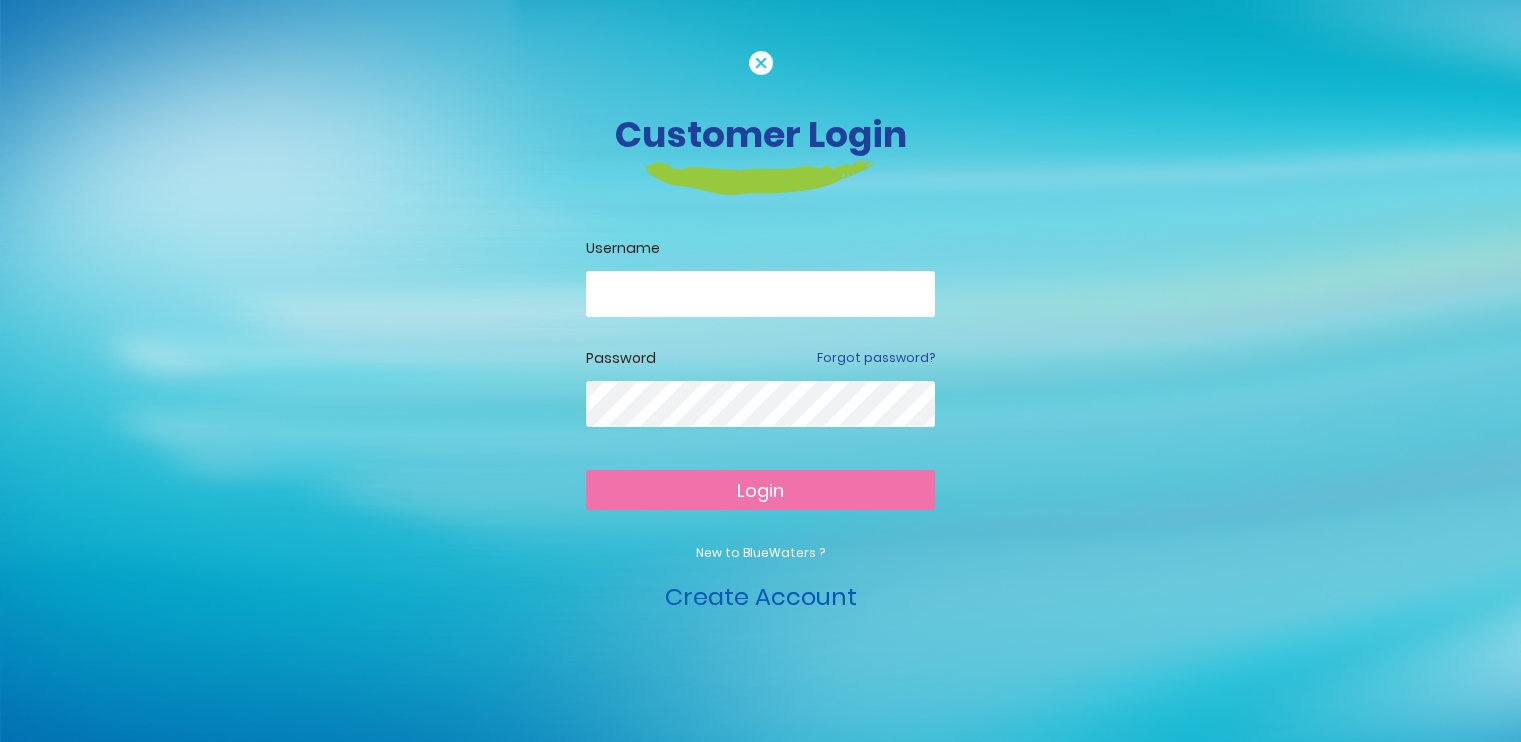 click on "Create Account" at bounding box center (761, 596) 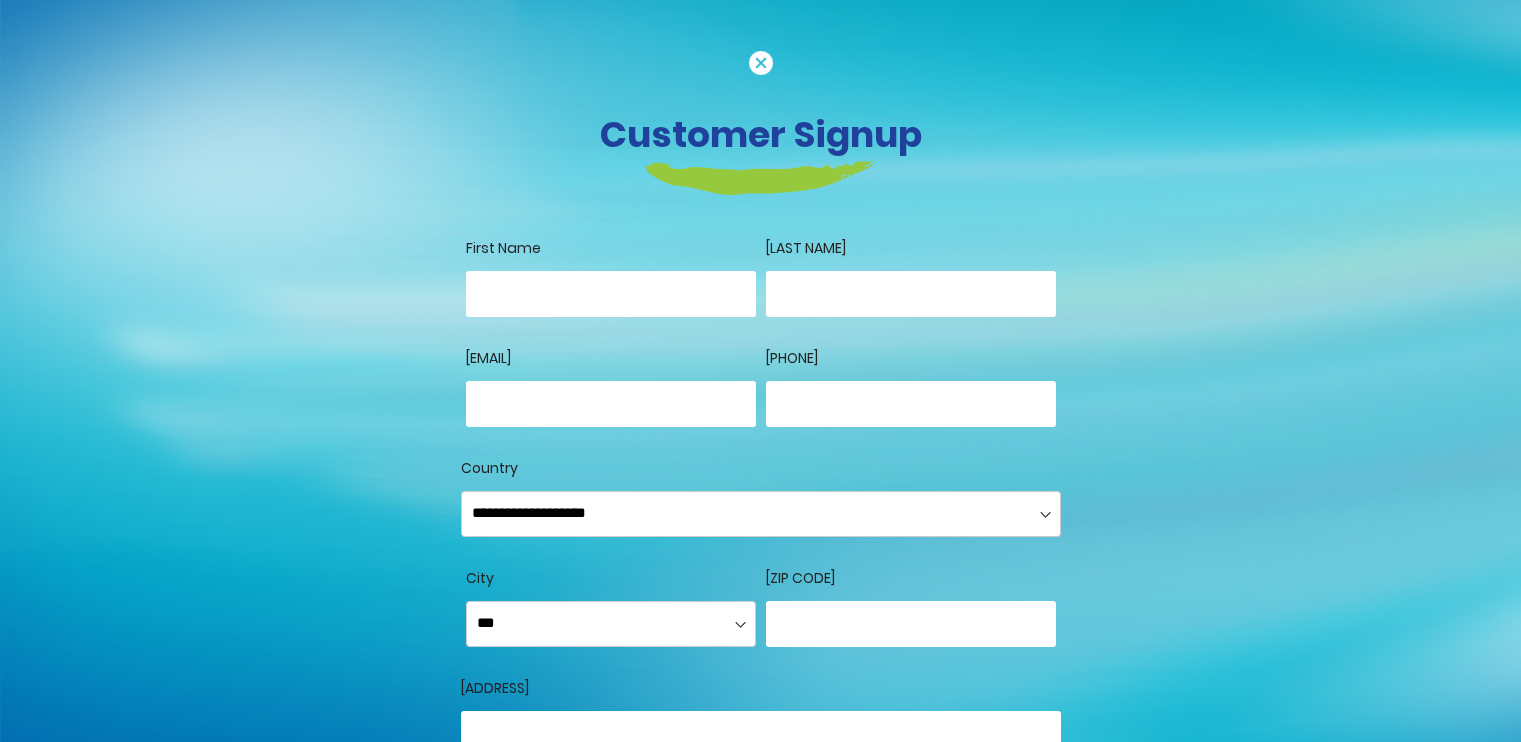 scroll, scrollTop: 0, scrollLeft: 0, axis: both 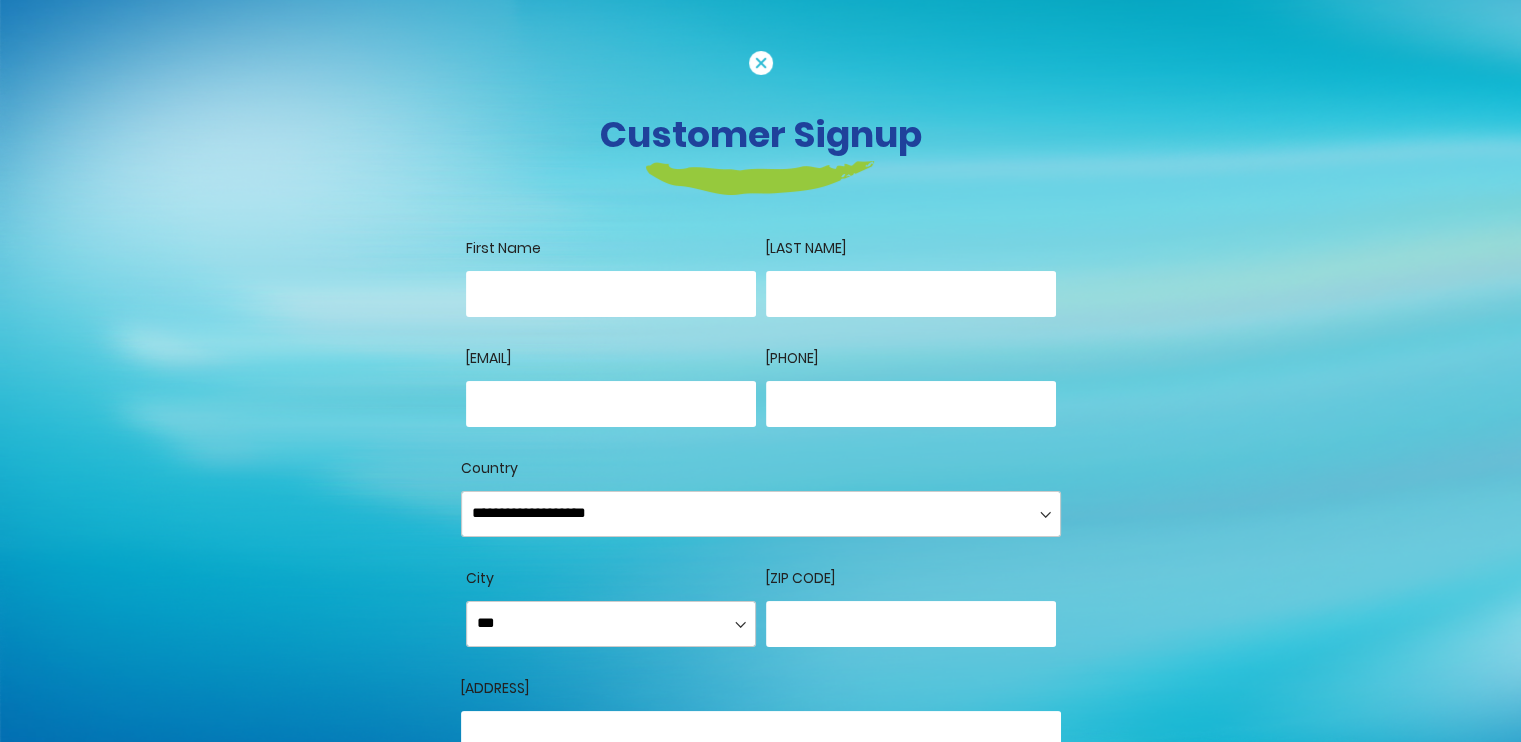 click on "First Name" at bounding box center [611, 294] 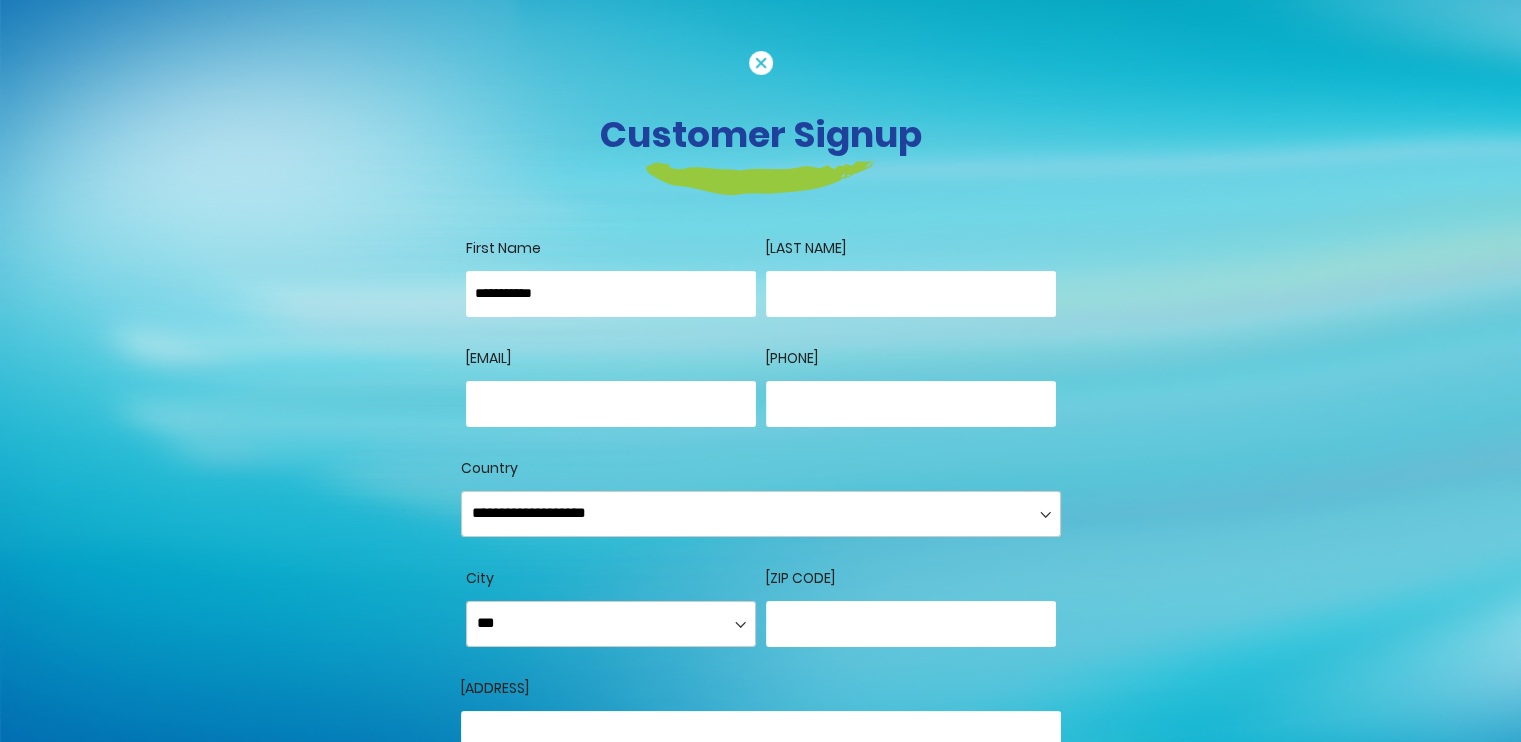 type on "********" 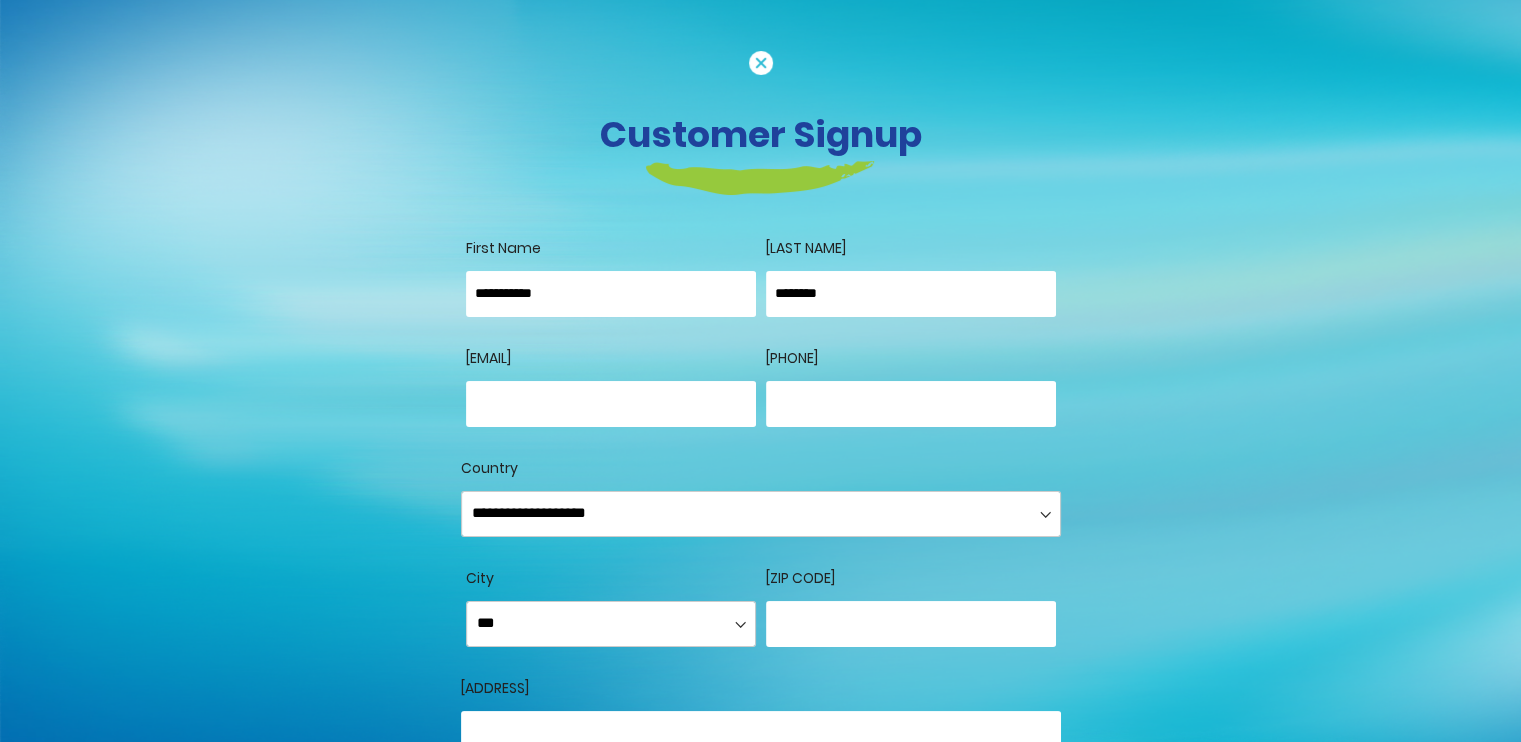 type on "**********" 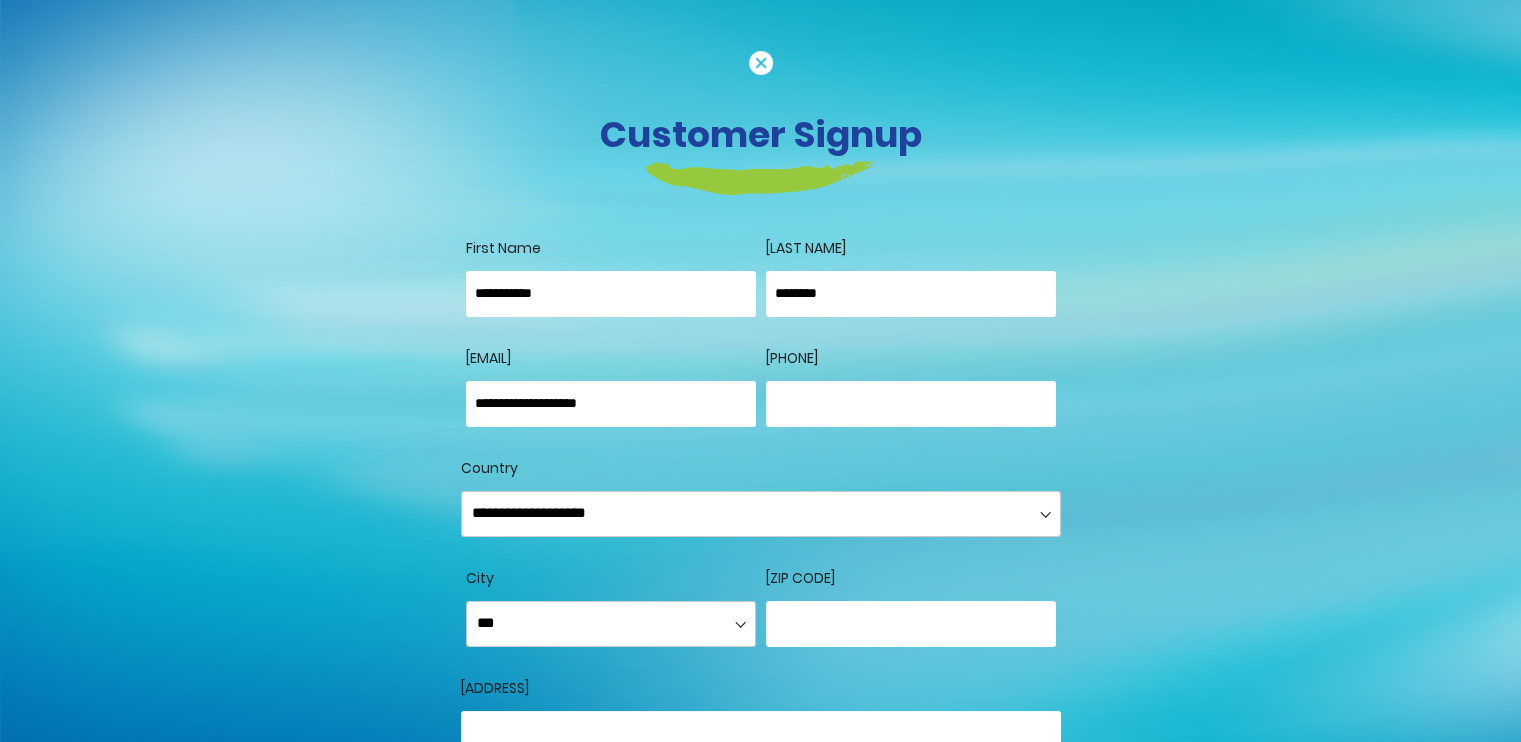 type on "**********" 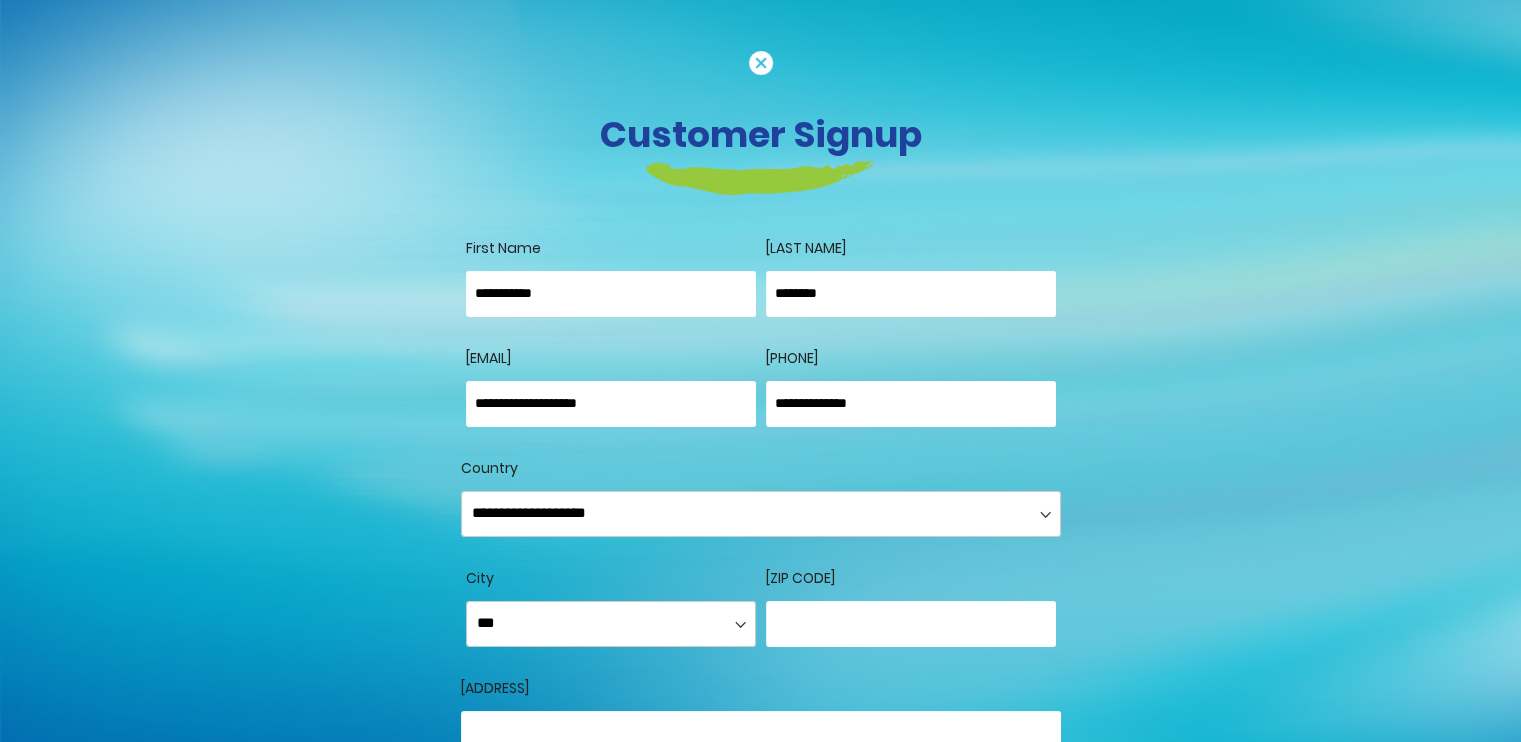 type on "*****" 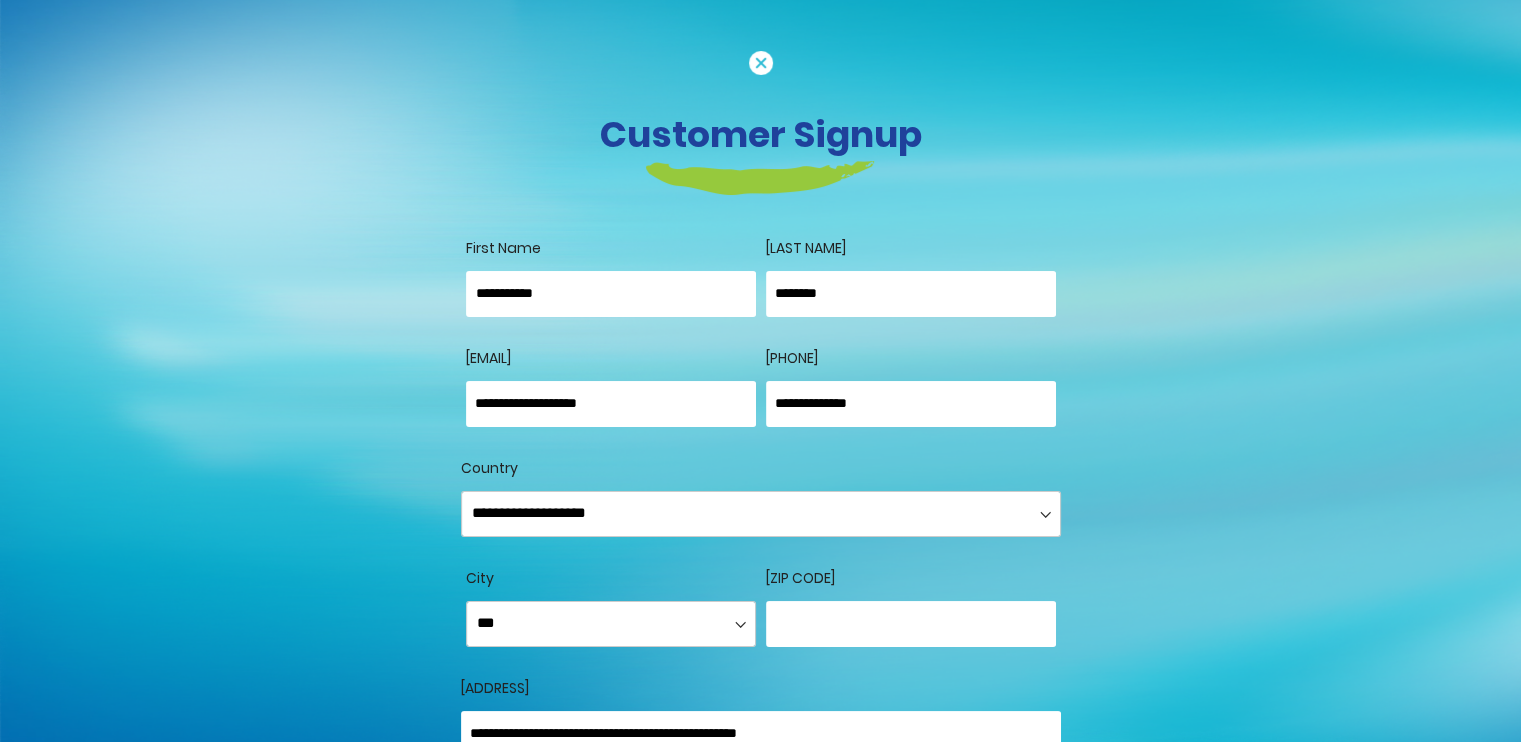 type on "**********" 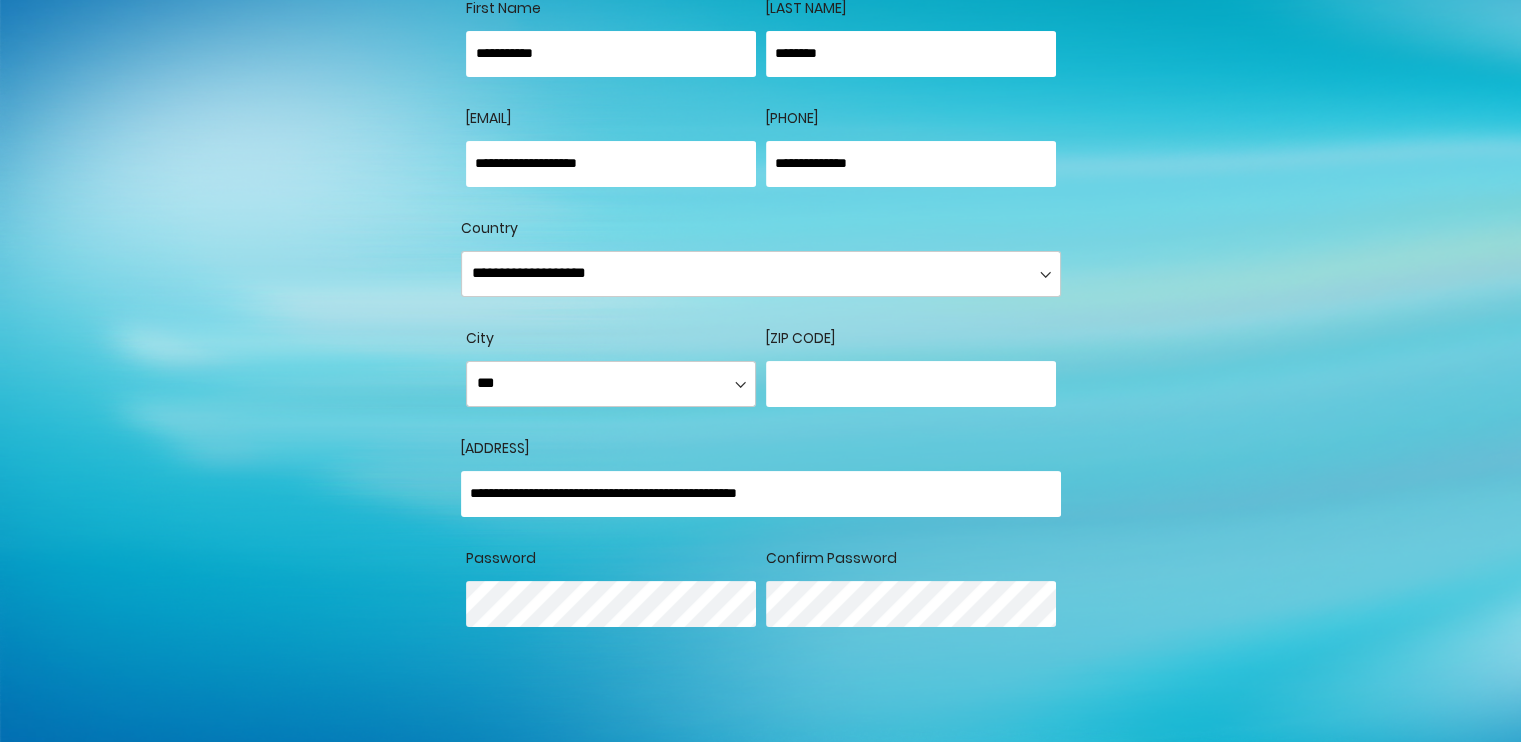 scroll, scrollTop: 300, scrollLeft: 0, axis: vertical 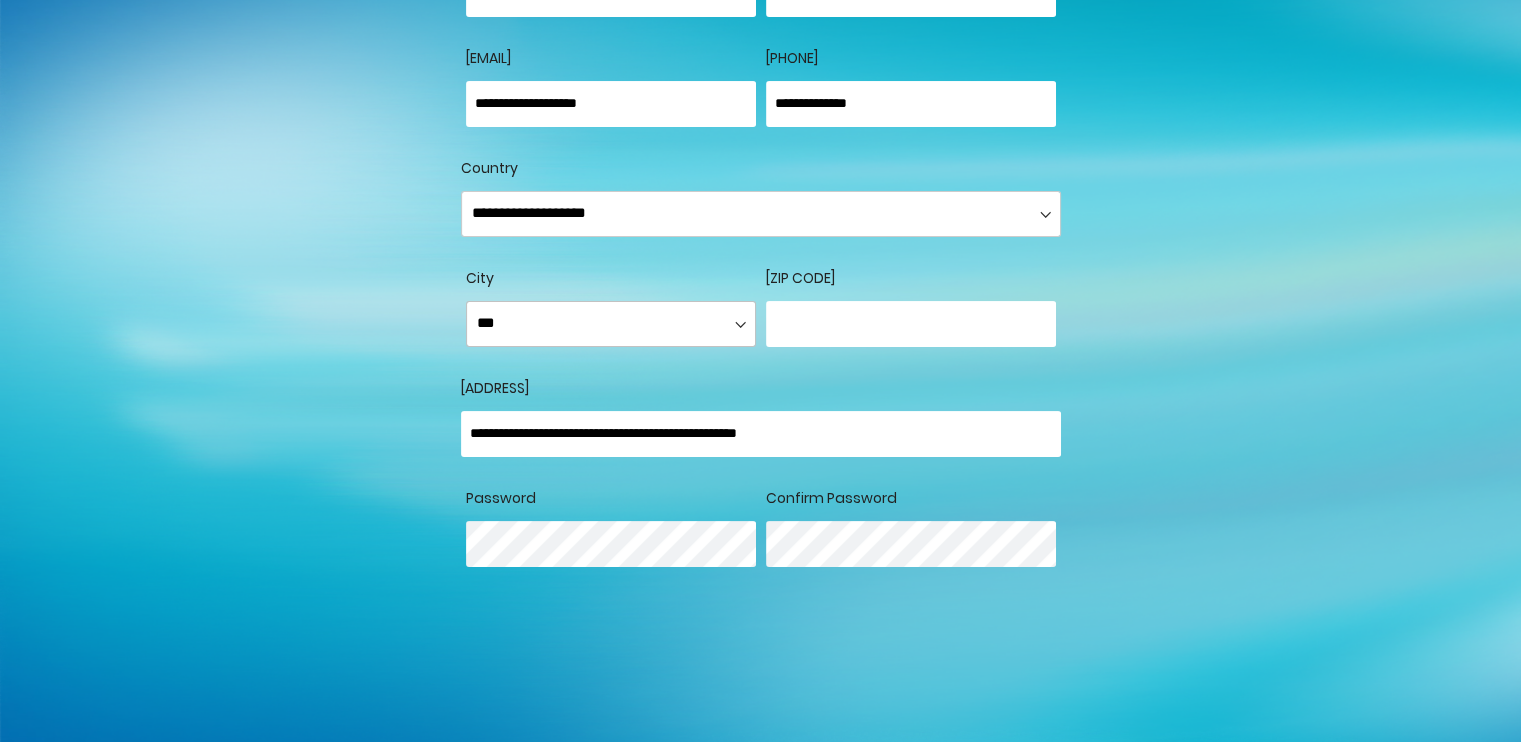 click on "**********" at bounding box center (611, 324) 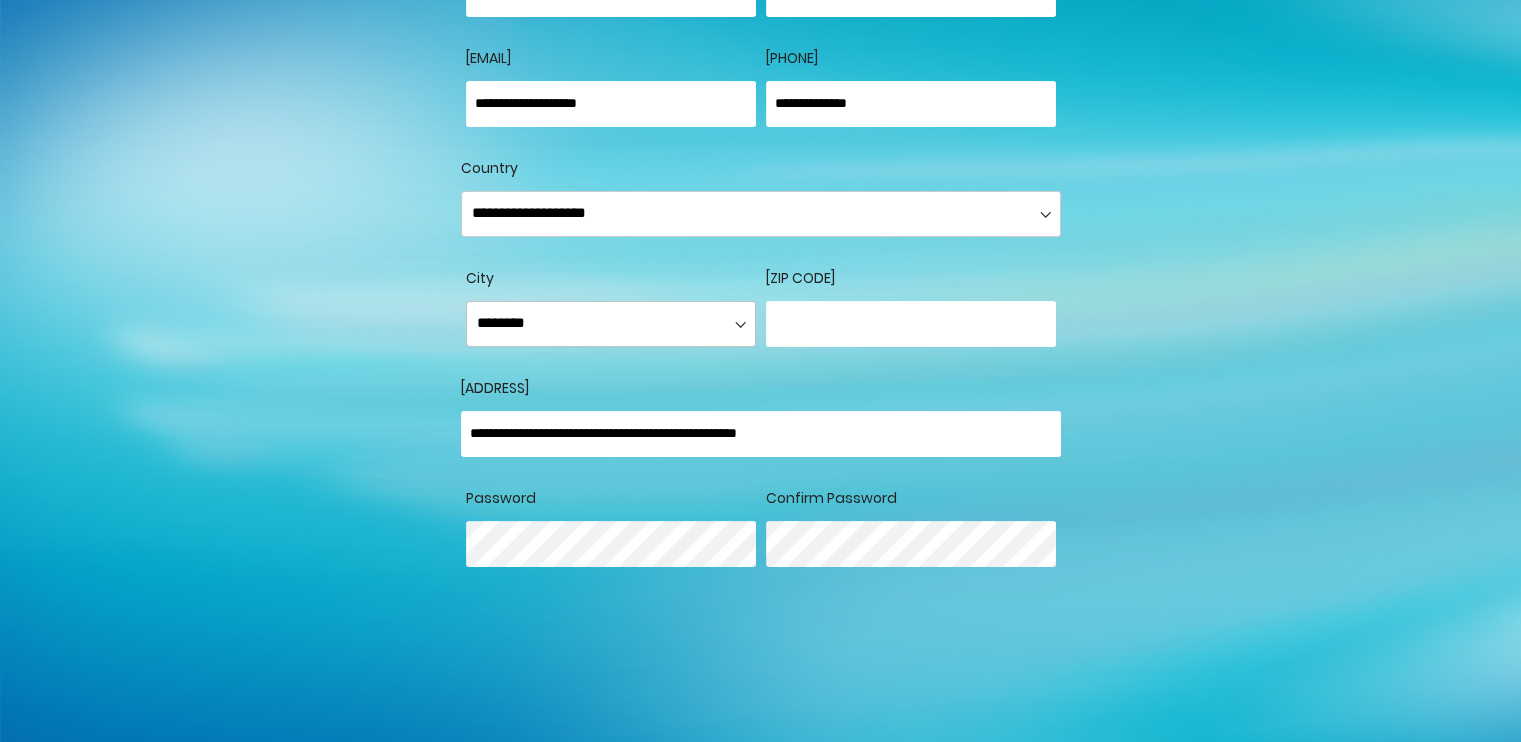 click on "**********" at bounding box center [611, 324] 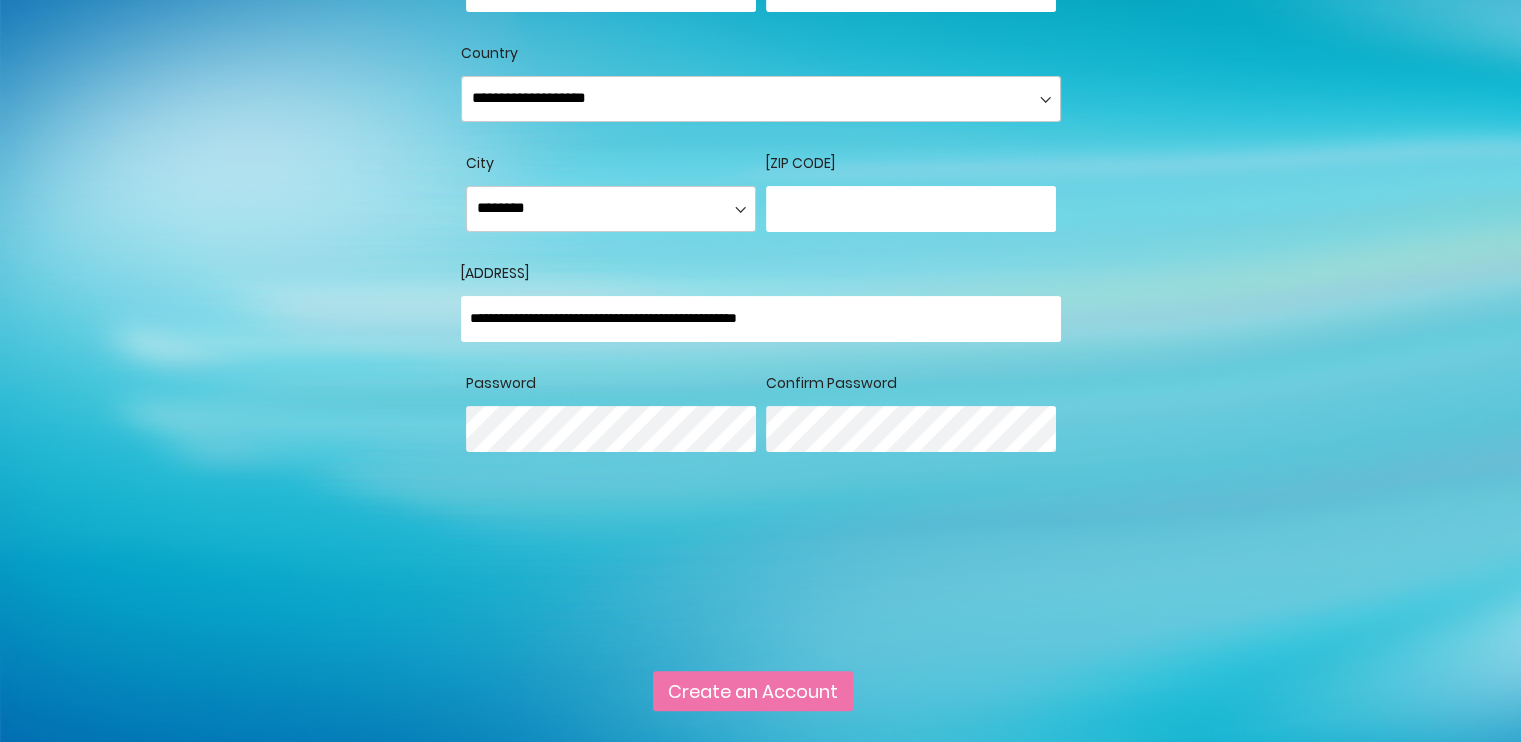 scroll, scrollTop: 500, scrollLeft: 0, axis: vertical 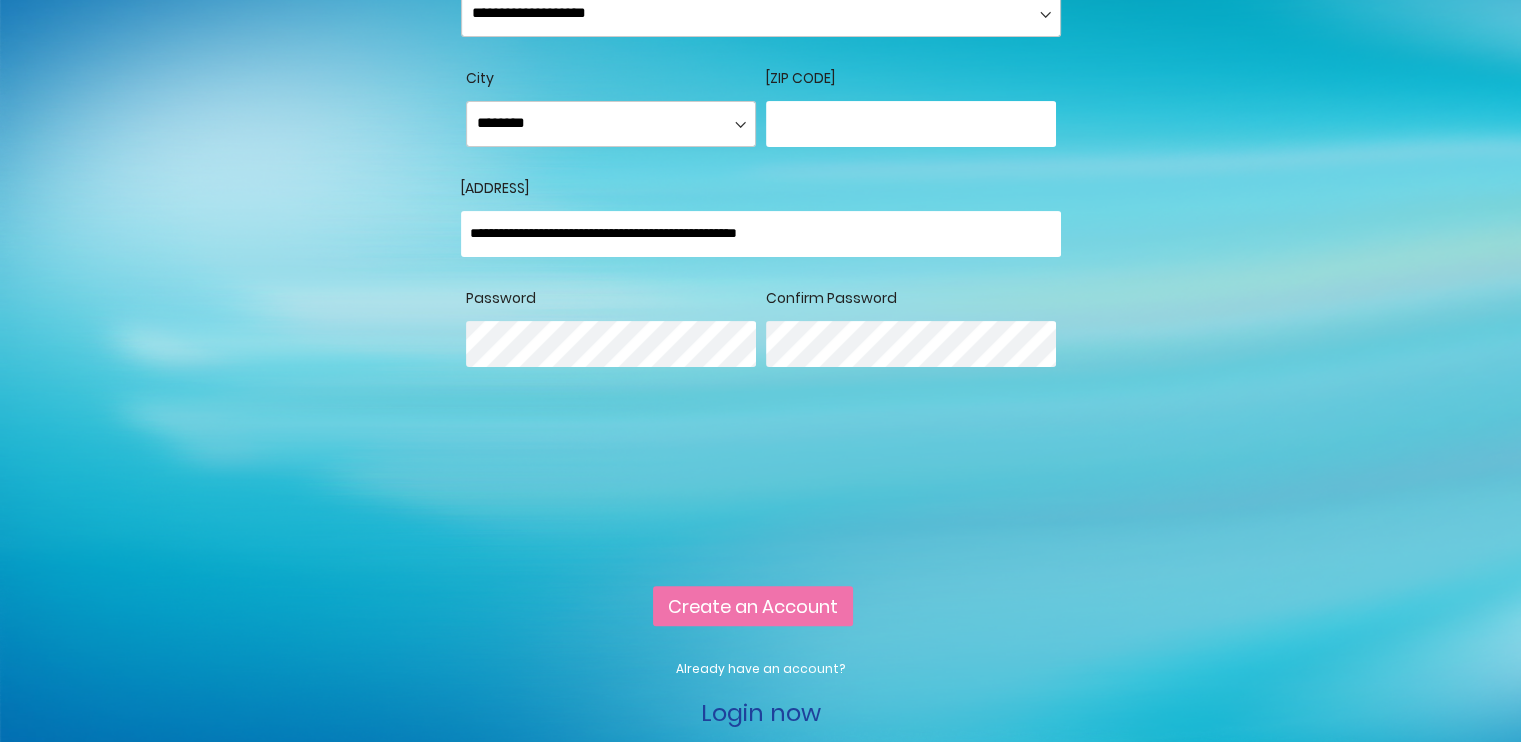 click on "Create an Account" at bounding box center [753, 606] 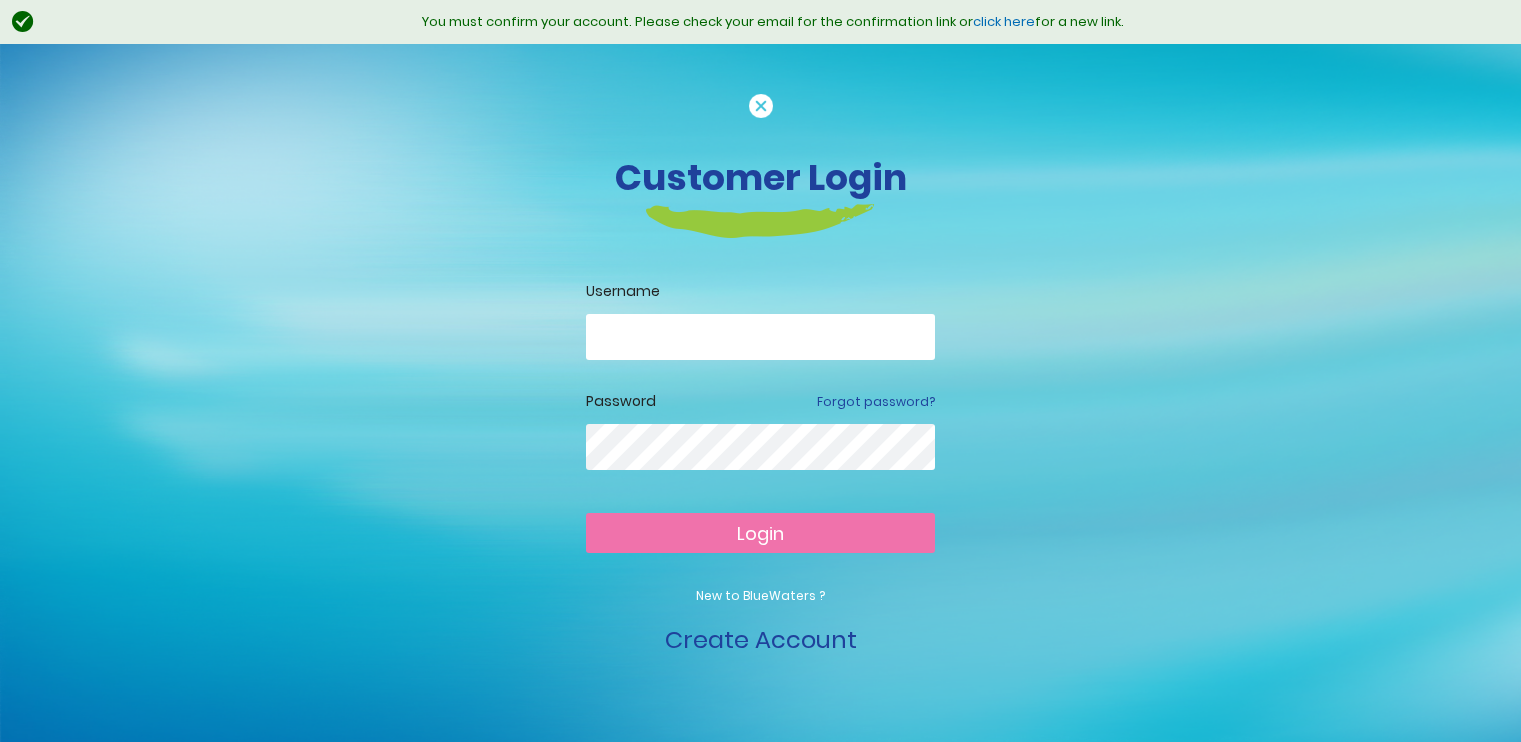 scroll, scrollTop: 0, scrollLeft: 0, axis: both 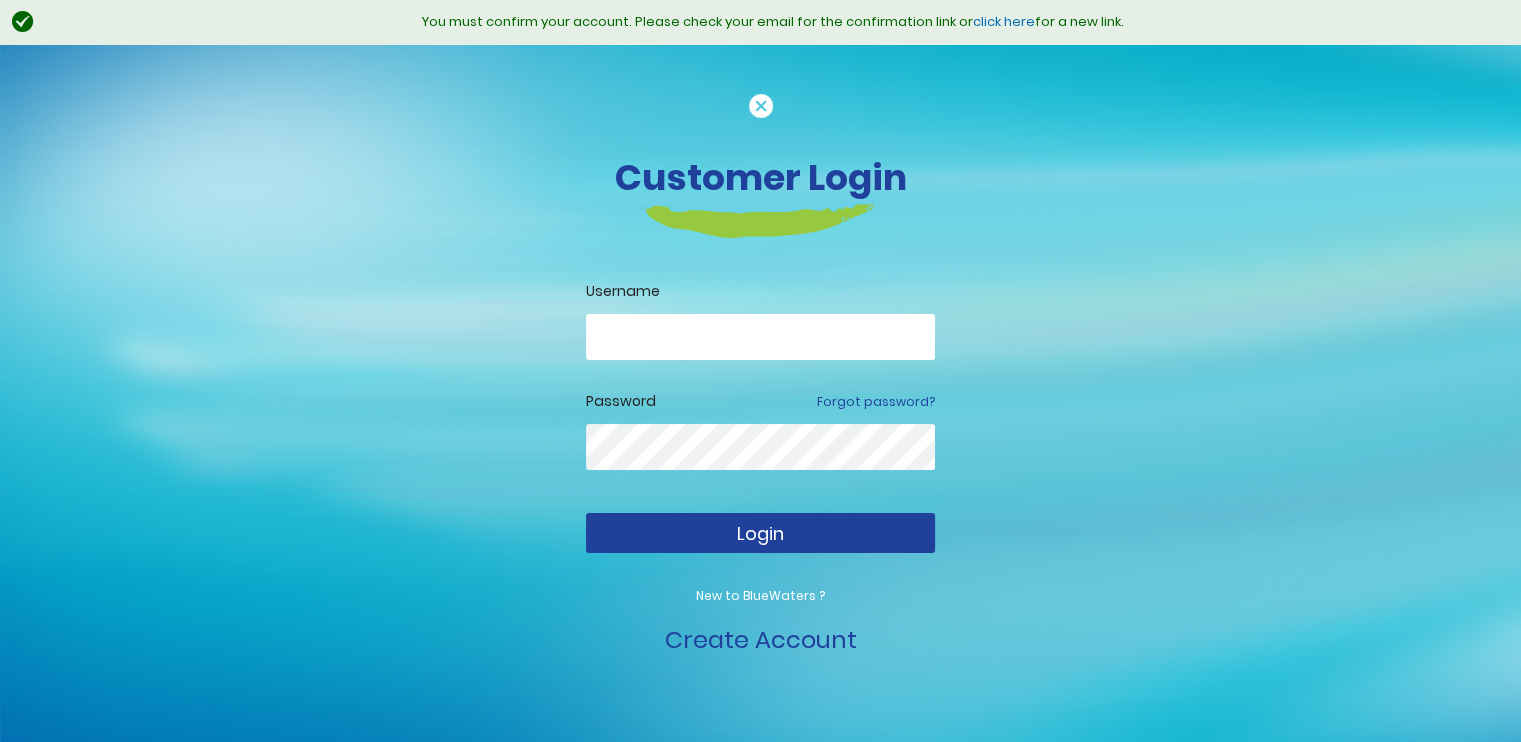 type on "**********" 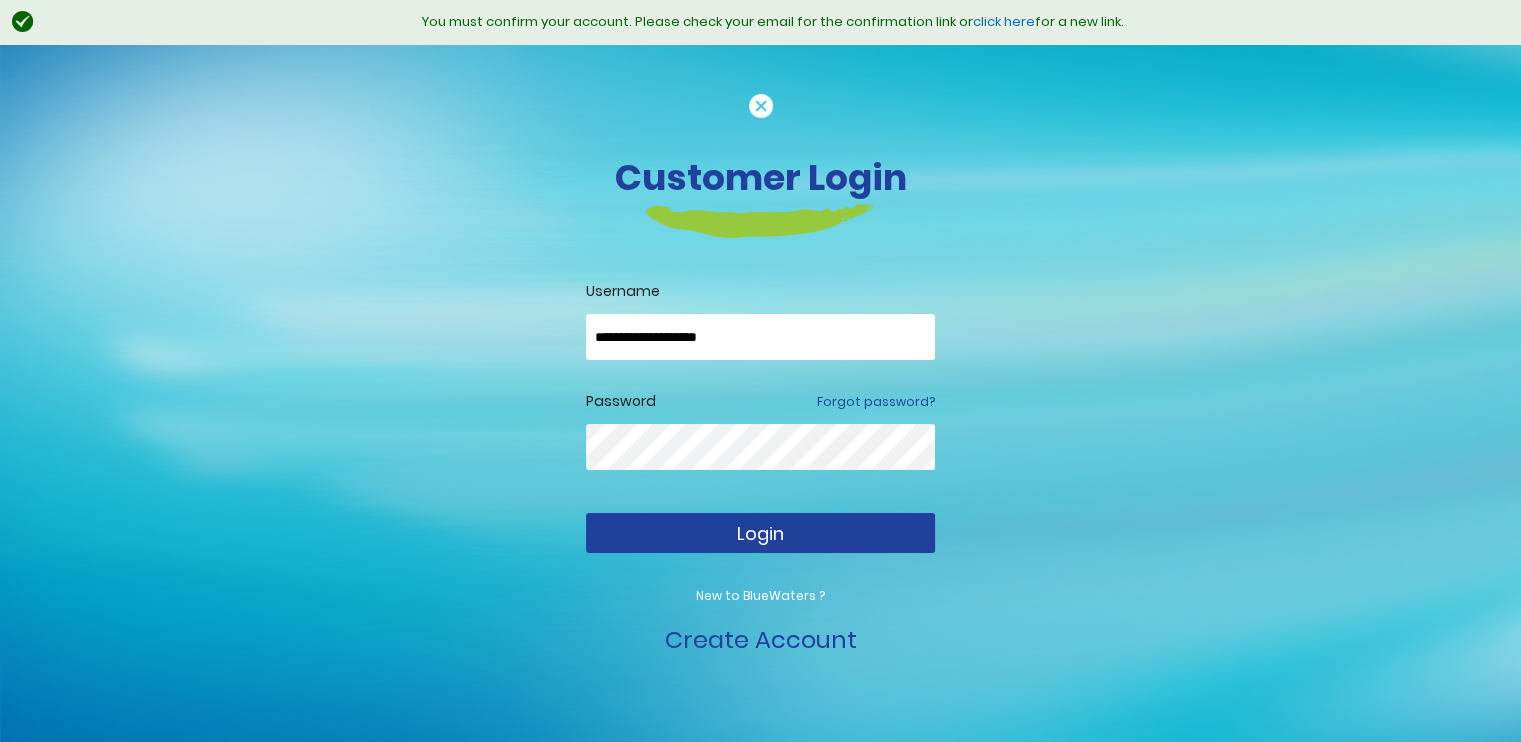 type on "**********" 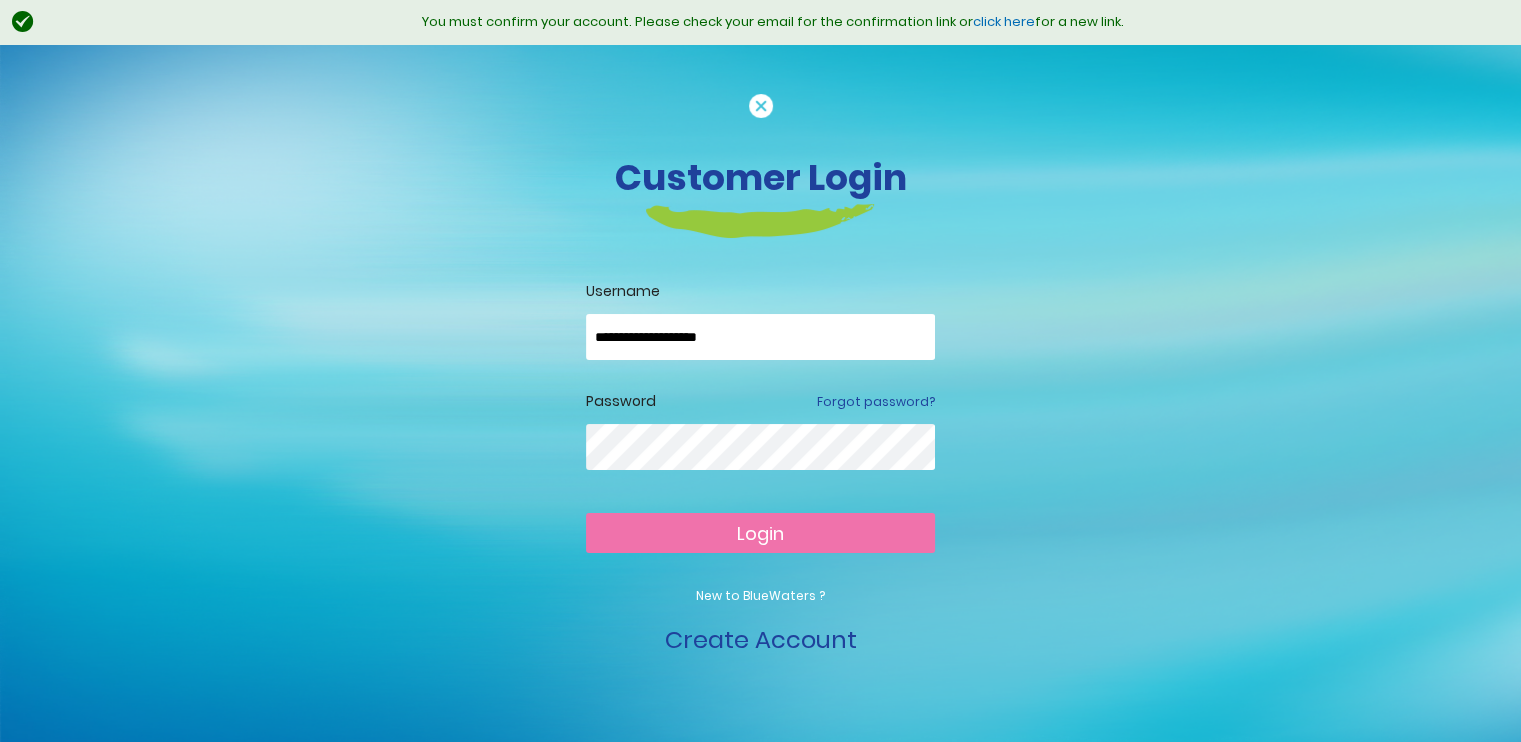 click on "Login" at bounding box center [760, 533] 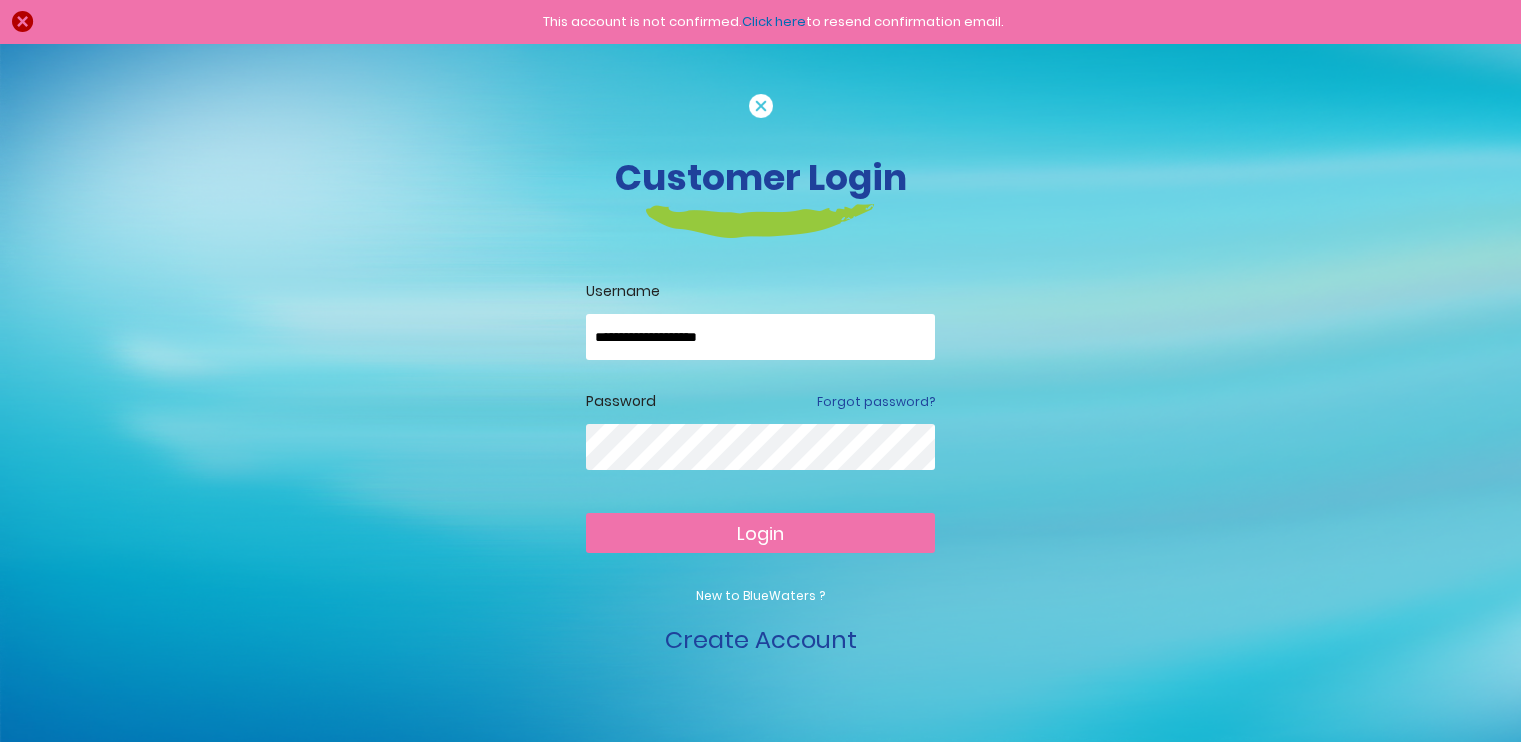 scroll, scrollTop: 0, scrollLeft: 0, axis: both 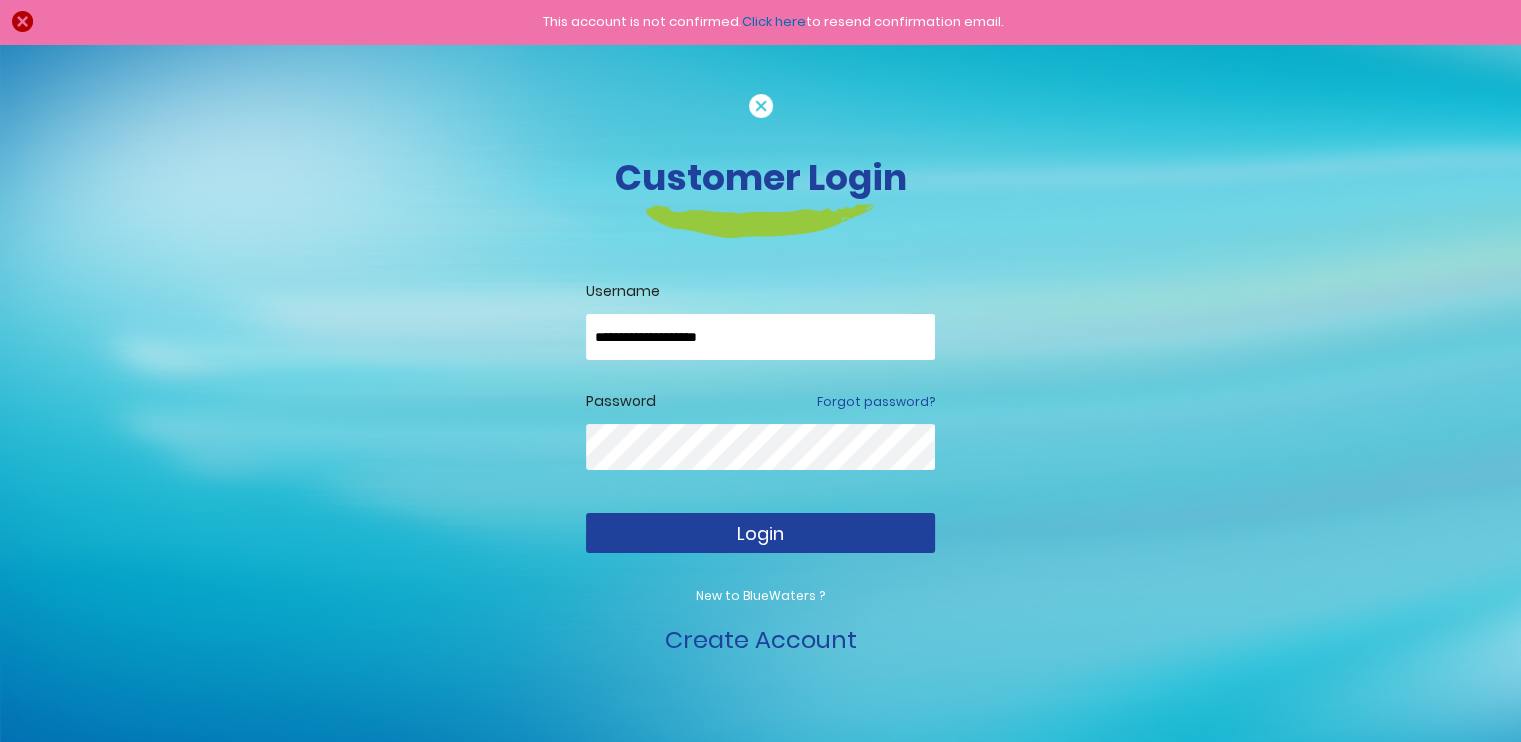 type on "**********" 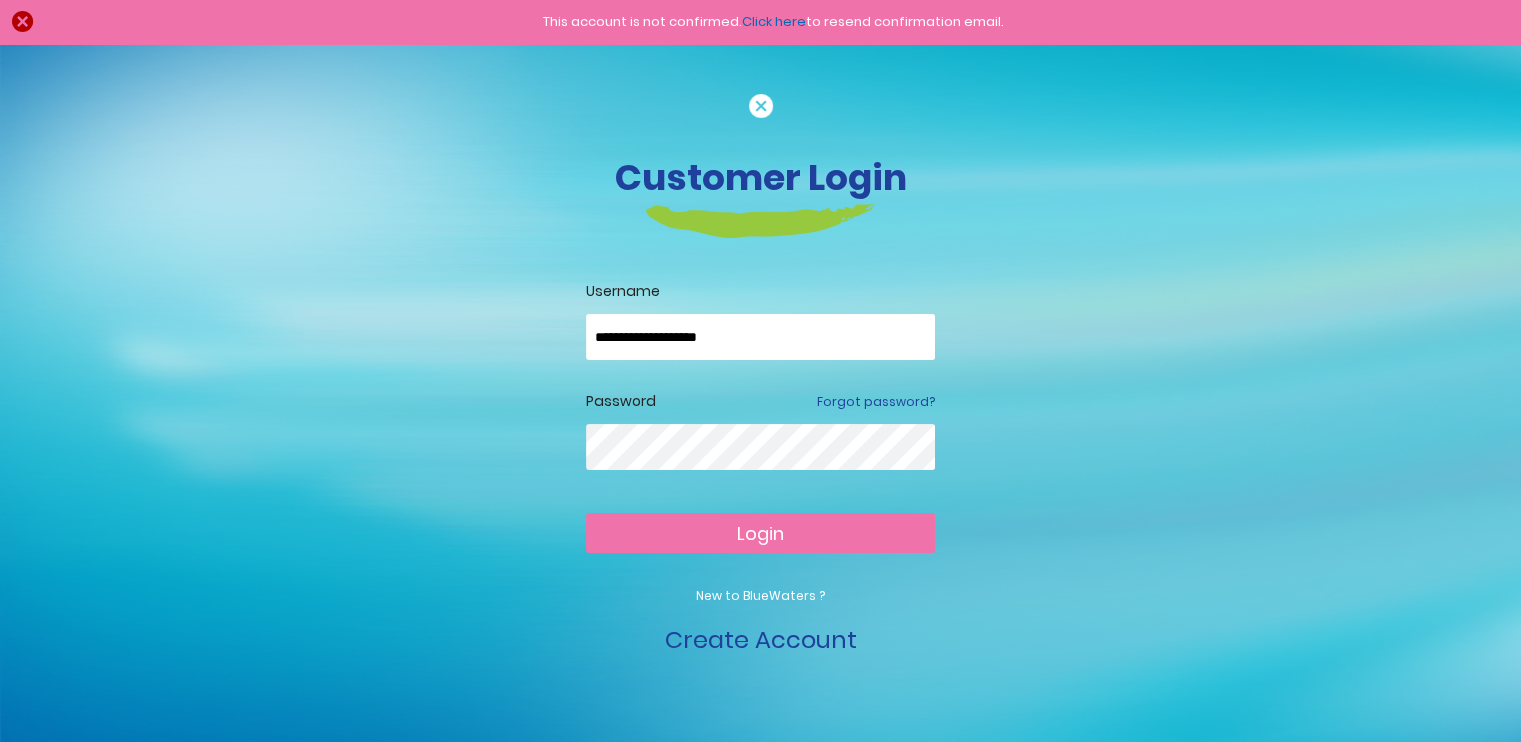 click on "Login" at bounding box center [760, 533] 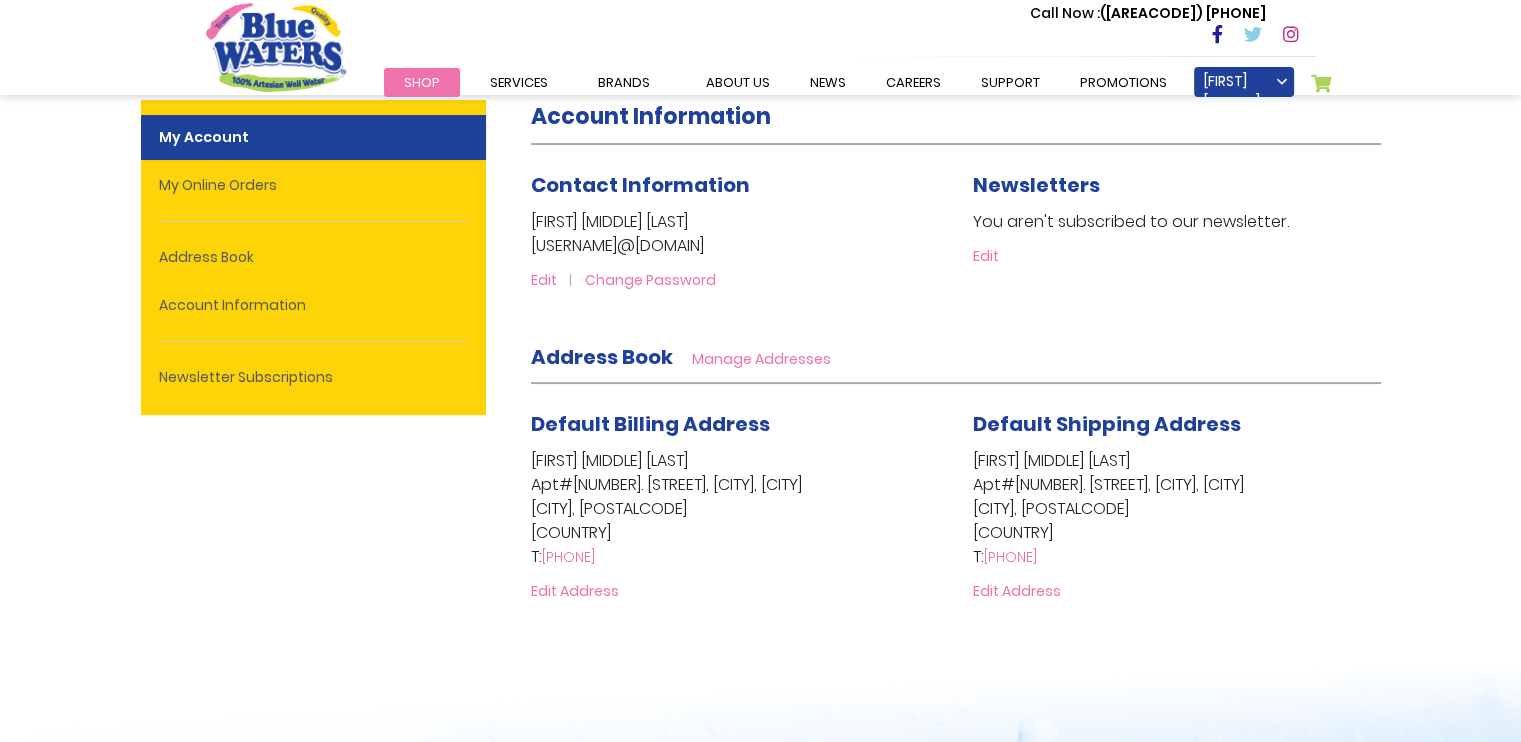 scroll, scrollTop: 200, scrollLeft: 0, axis: vertical 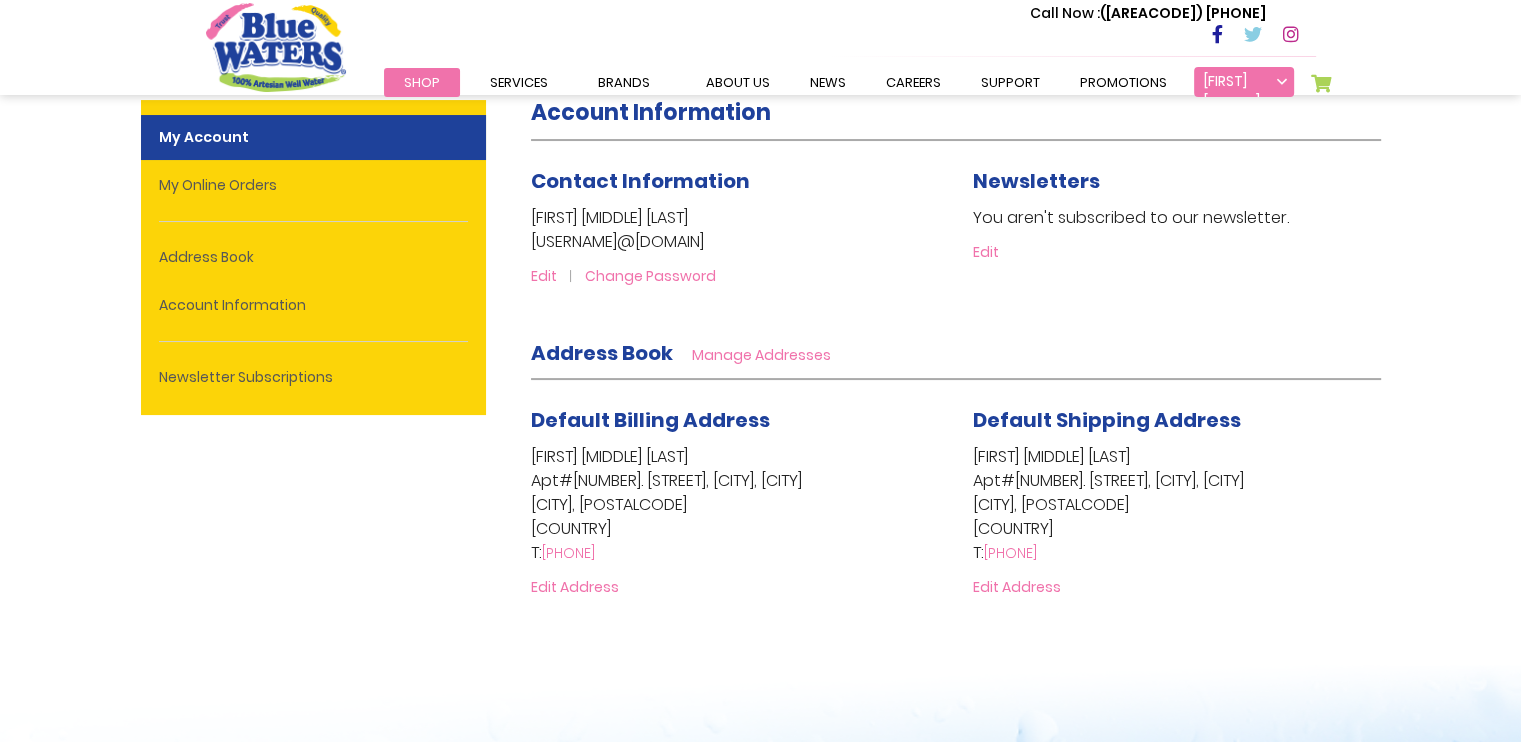 type on "**********" 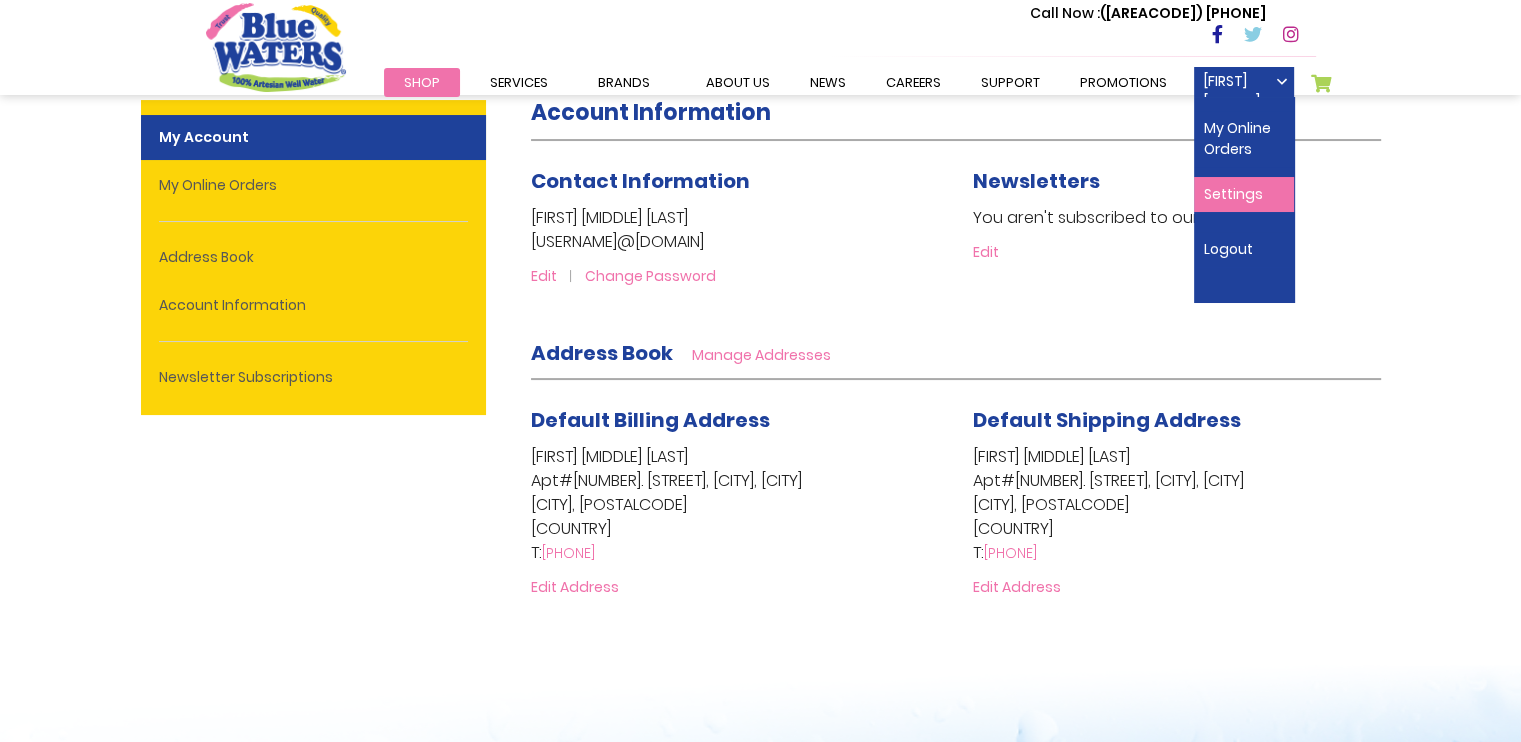 click on "Settings" at bounding box center (1244, 194) 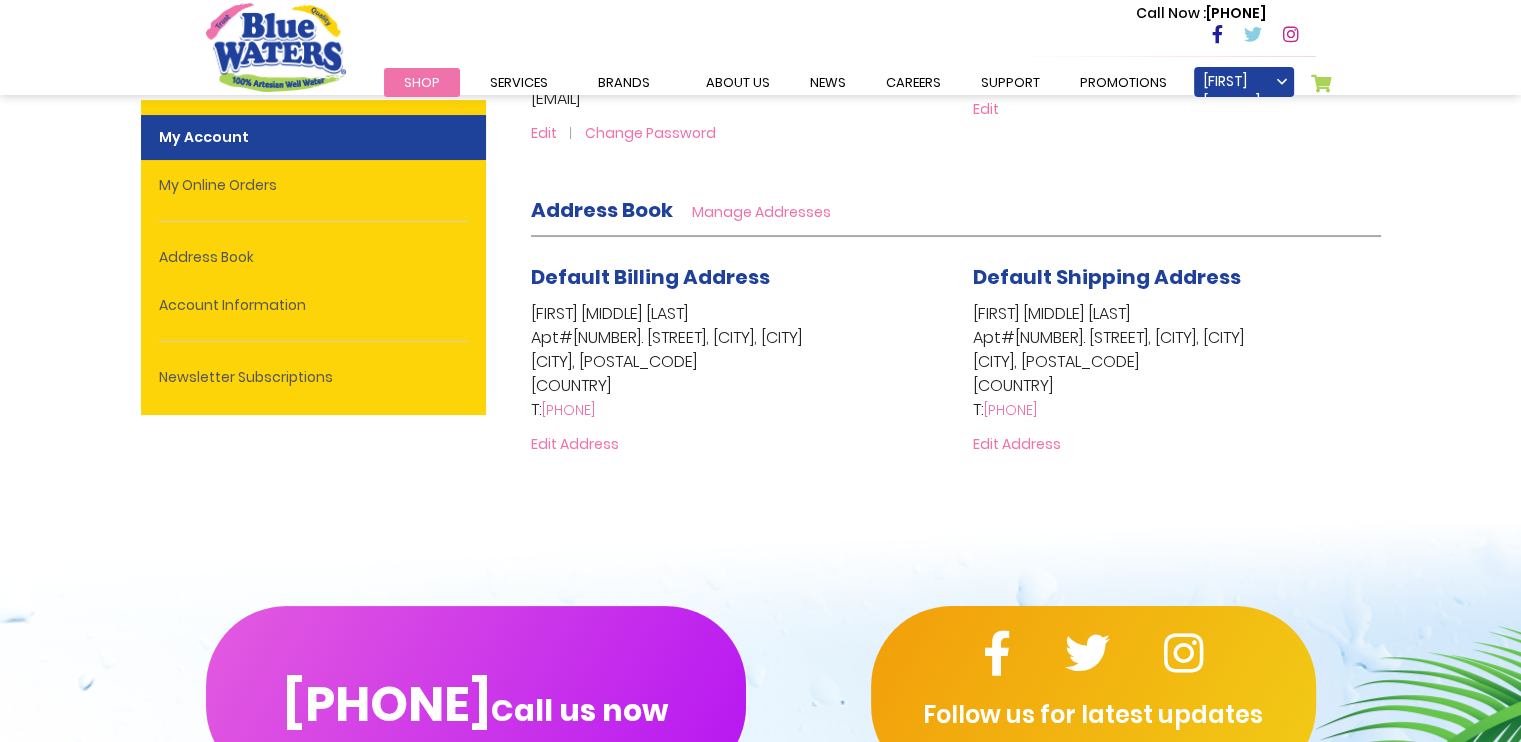scroll, scrollTop: 0, scrollLeft: 0, axis: both 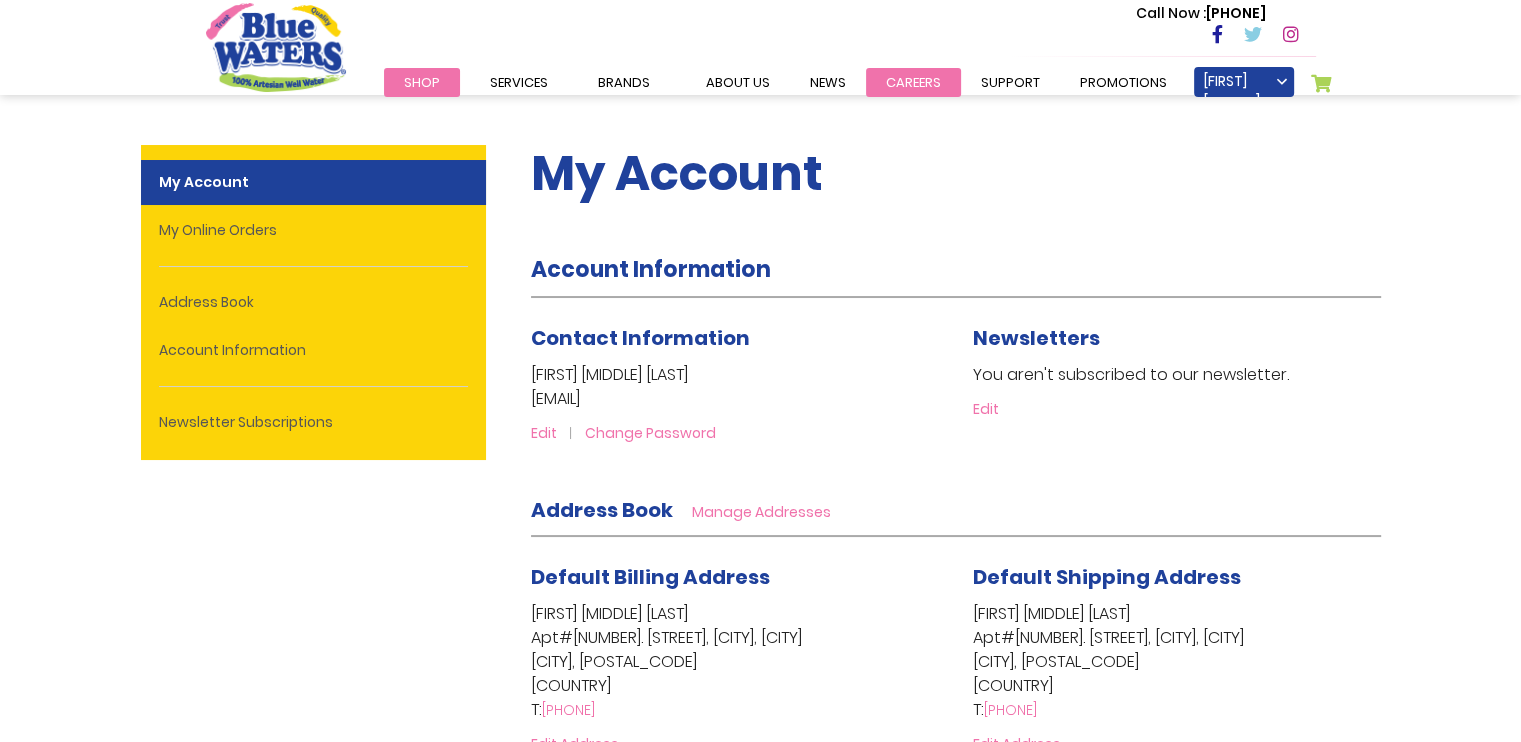 type on "**********" 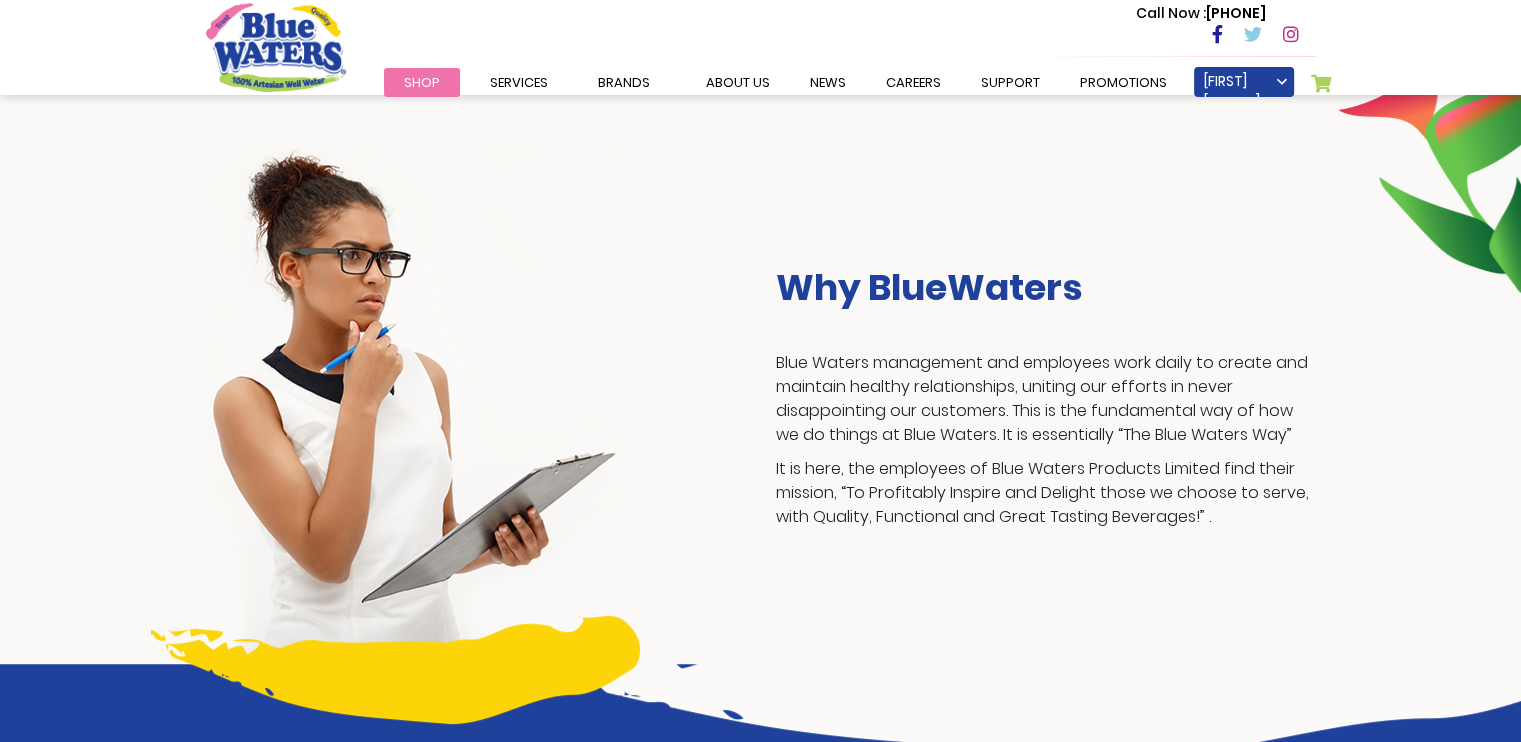 scroll, scrollTop: 328, scrollLeft: 0, axis: vertical 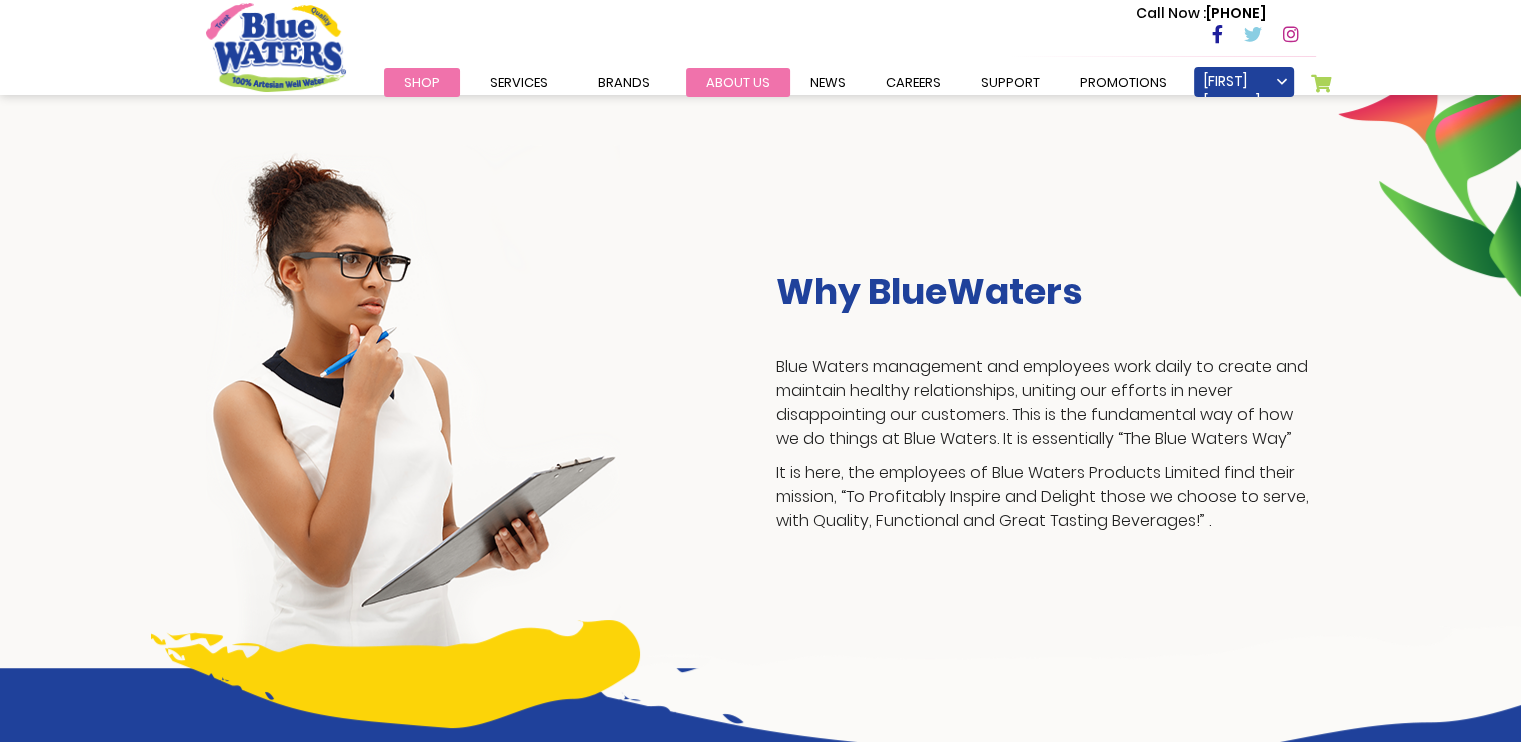 type on "**********" 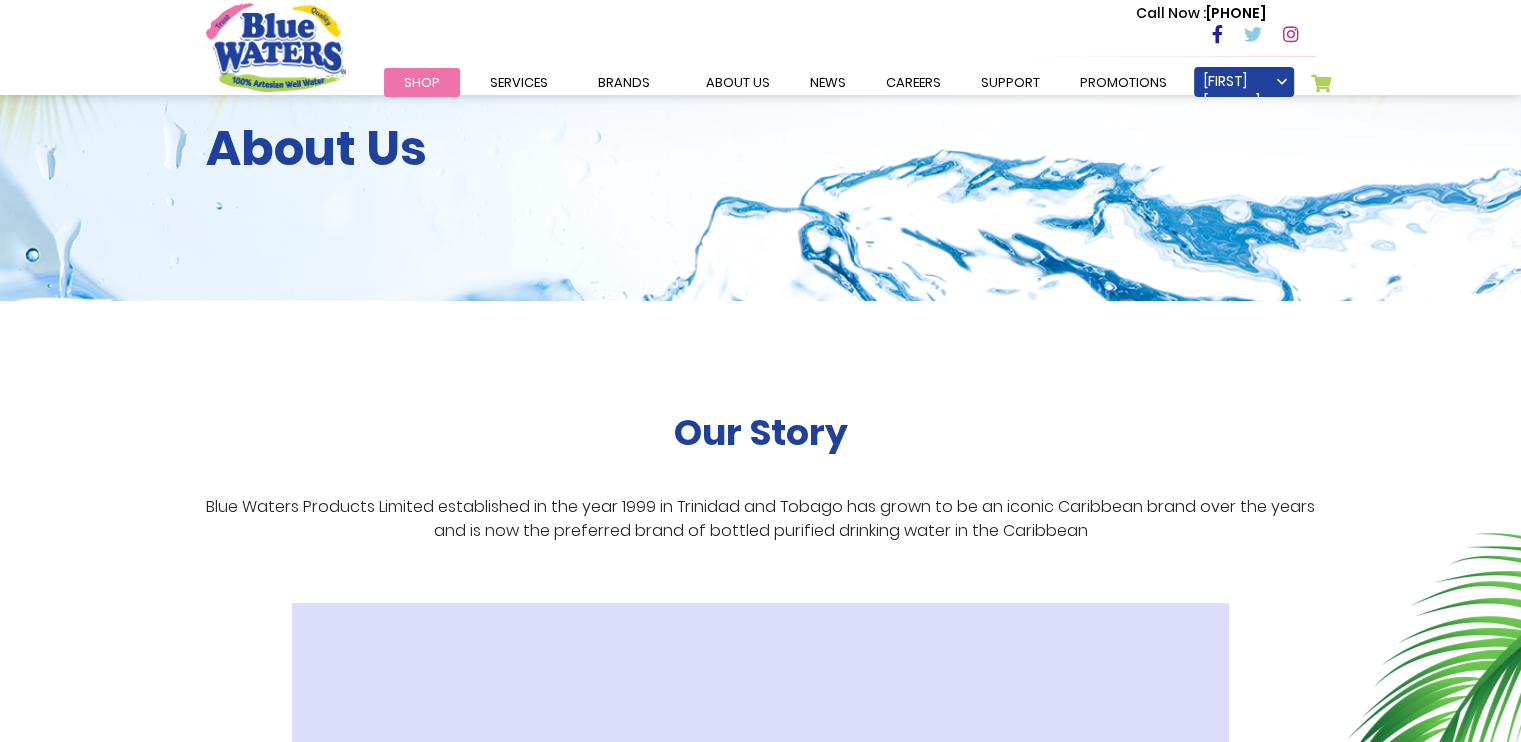 scroll, scrollTop: 0, scrollLeft: 0, axis: both 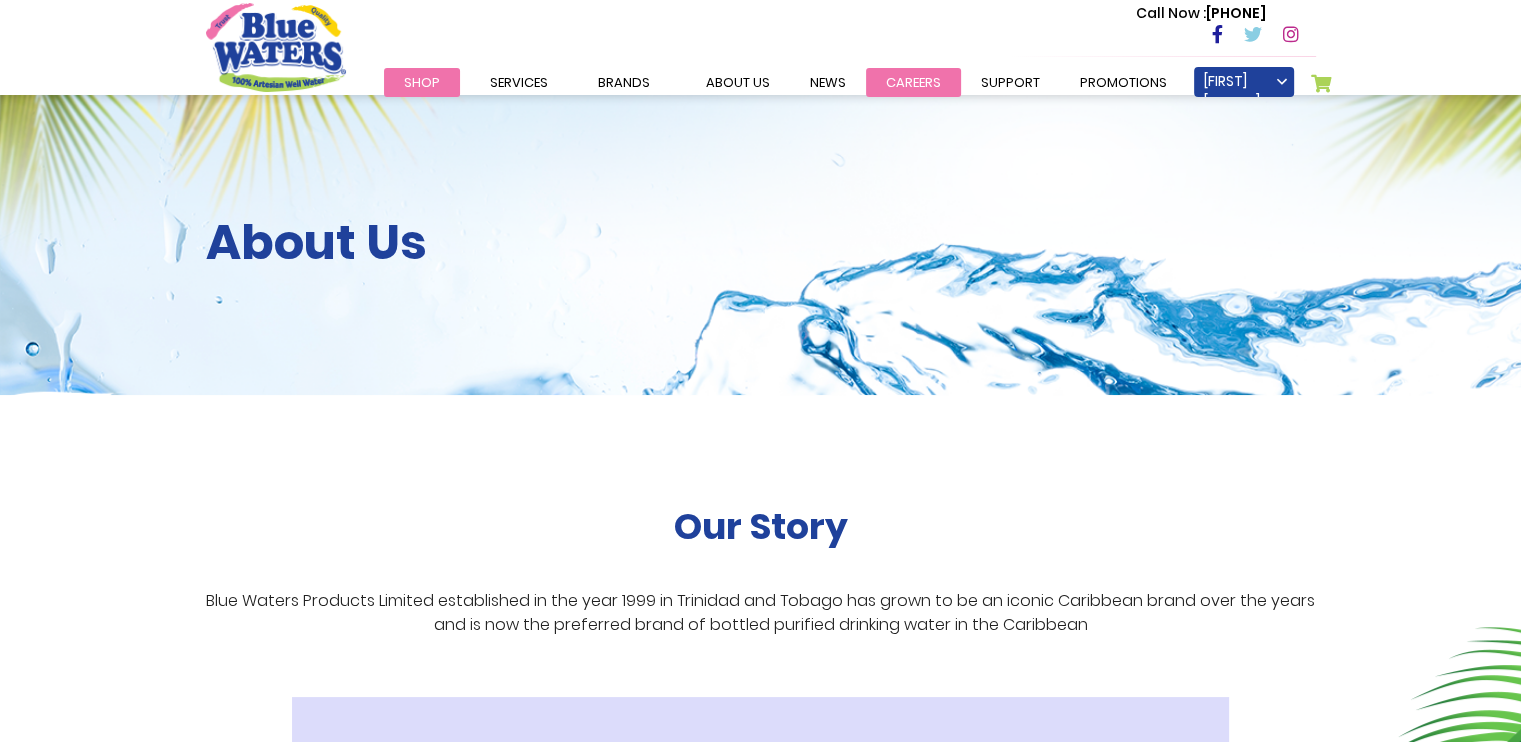 type on "**********" 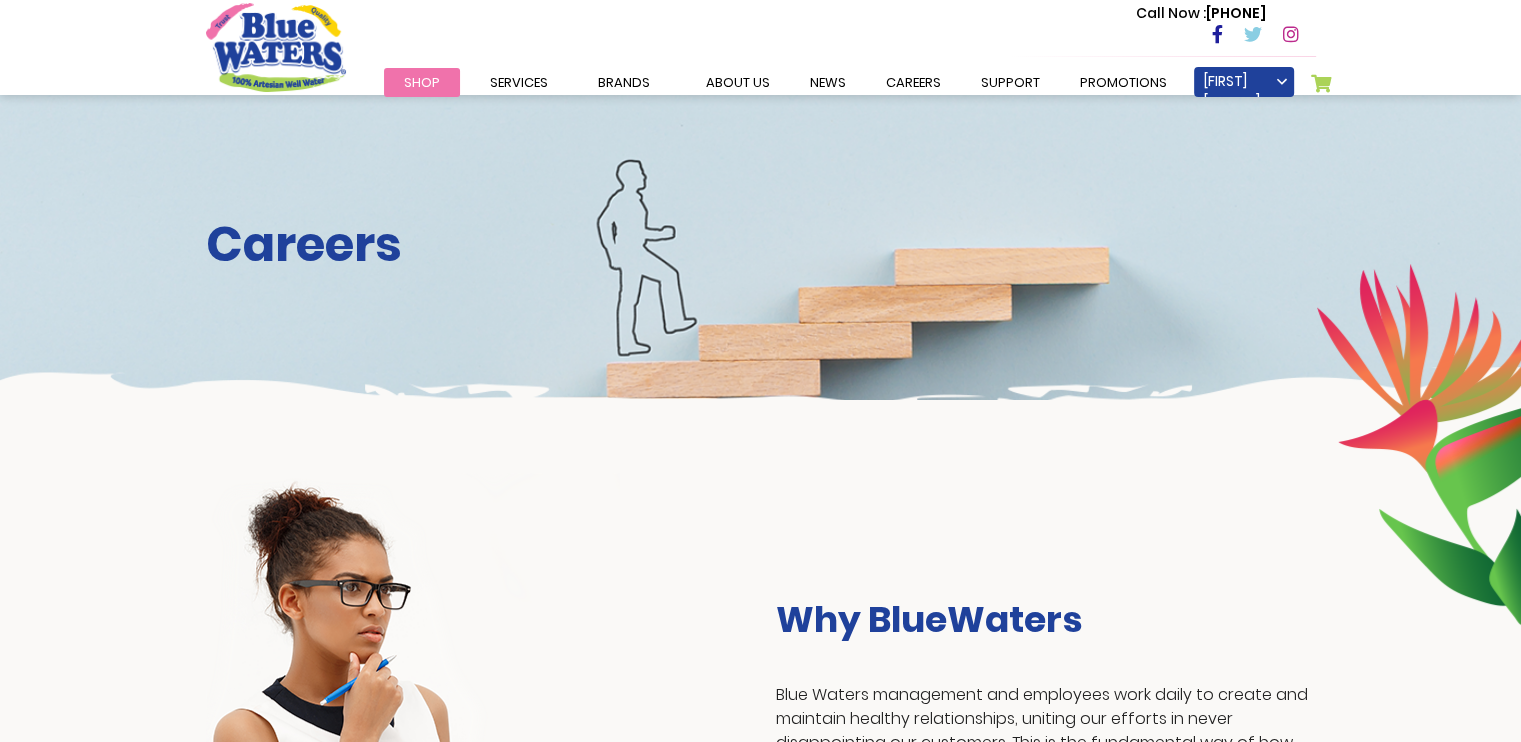 scroll, scrollTop: 0, scrollLeft: 0, axis: both 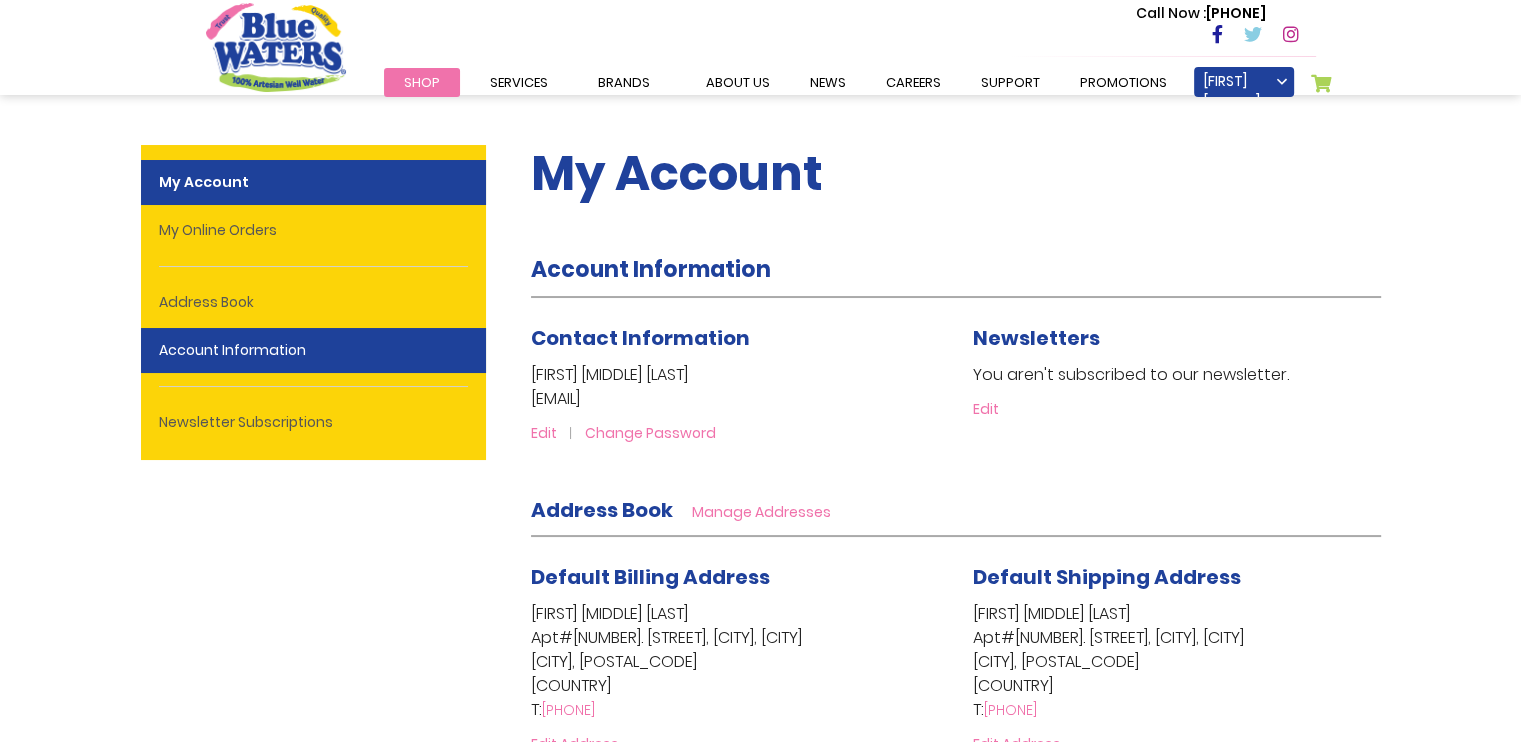 type on "**********" 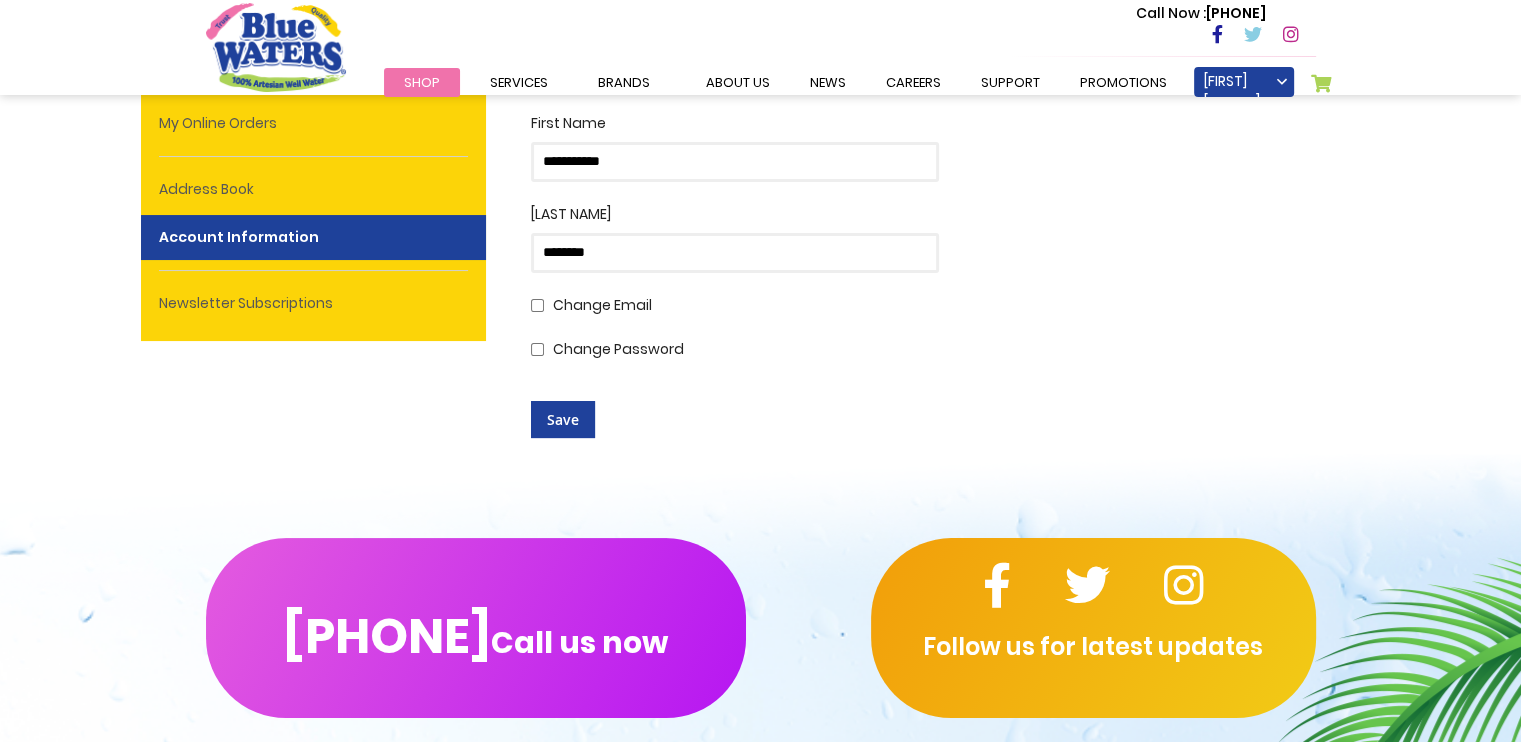 scroll, scrollTop: 0, scrollLeft: 0, axis: both 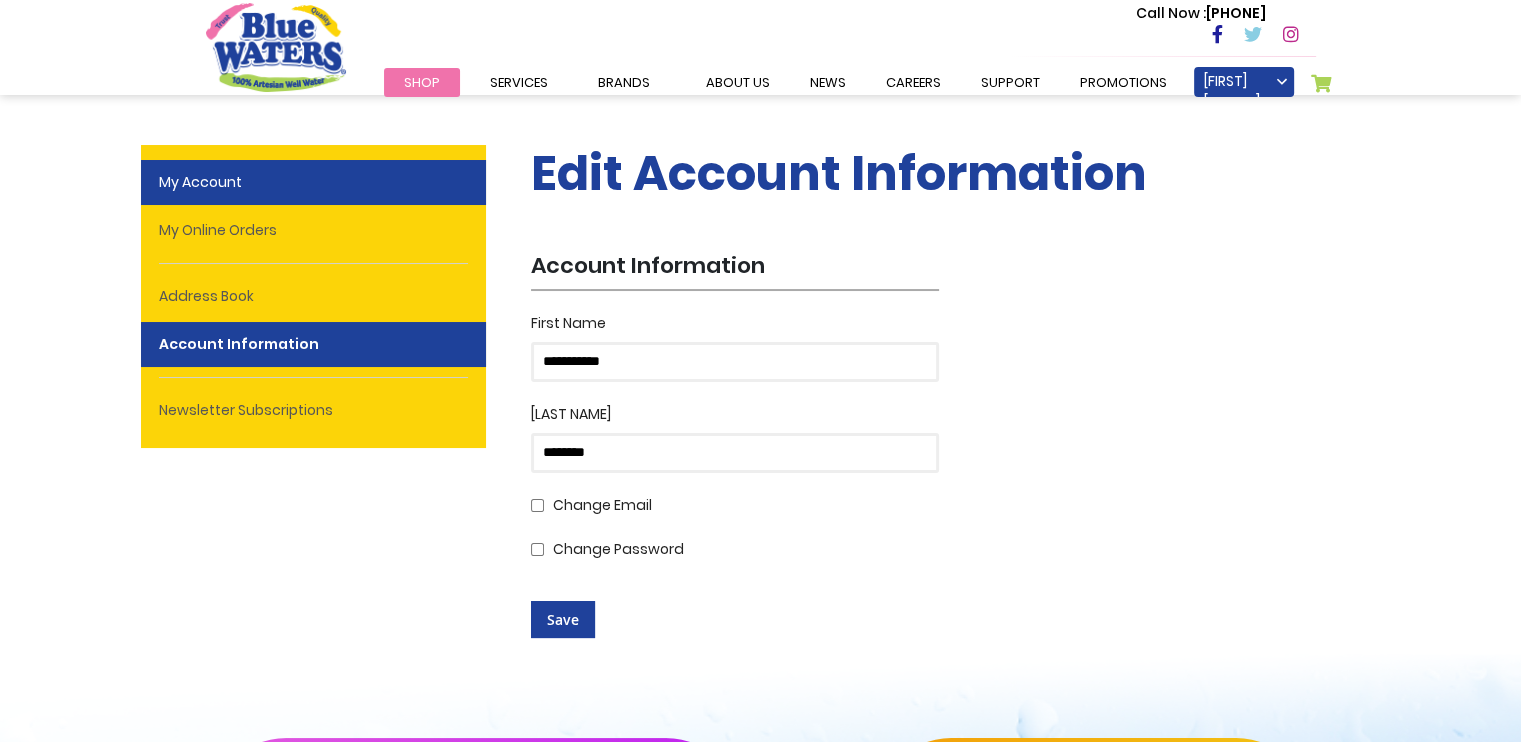 type on "**********" 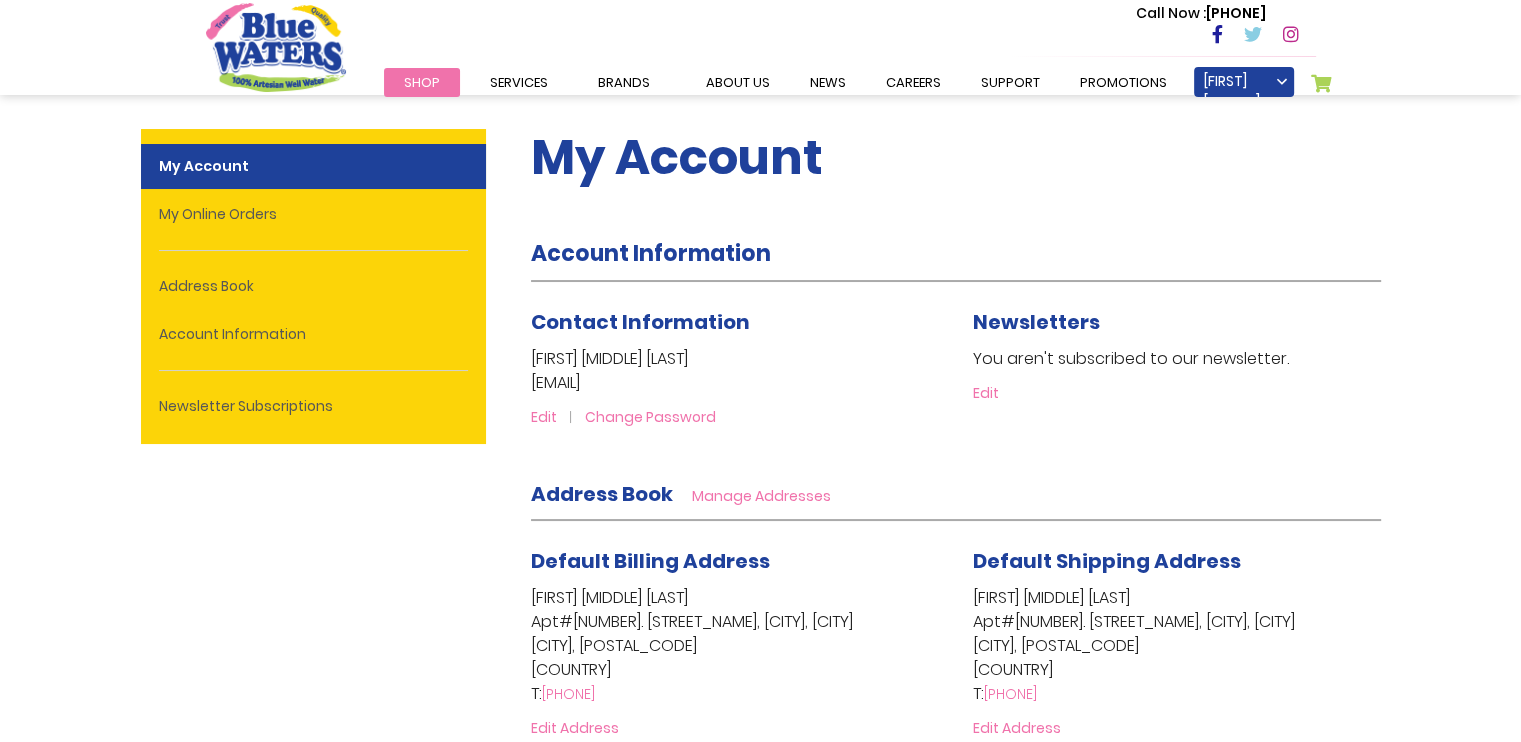 scroll, scrollTop: 0, scrollLeft: 0, axis: both 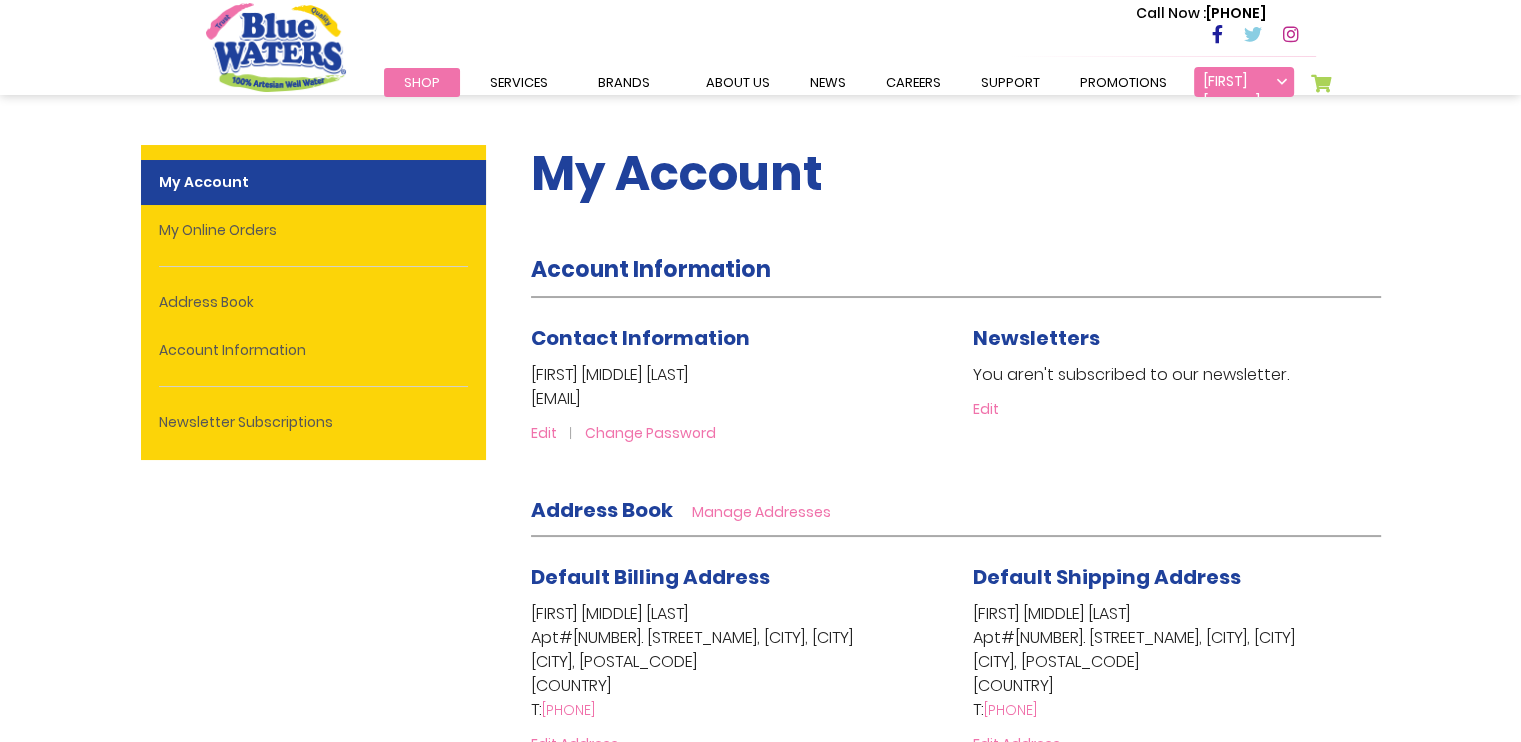 type on "**********" 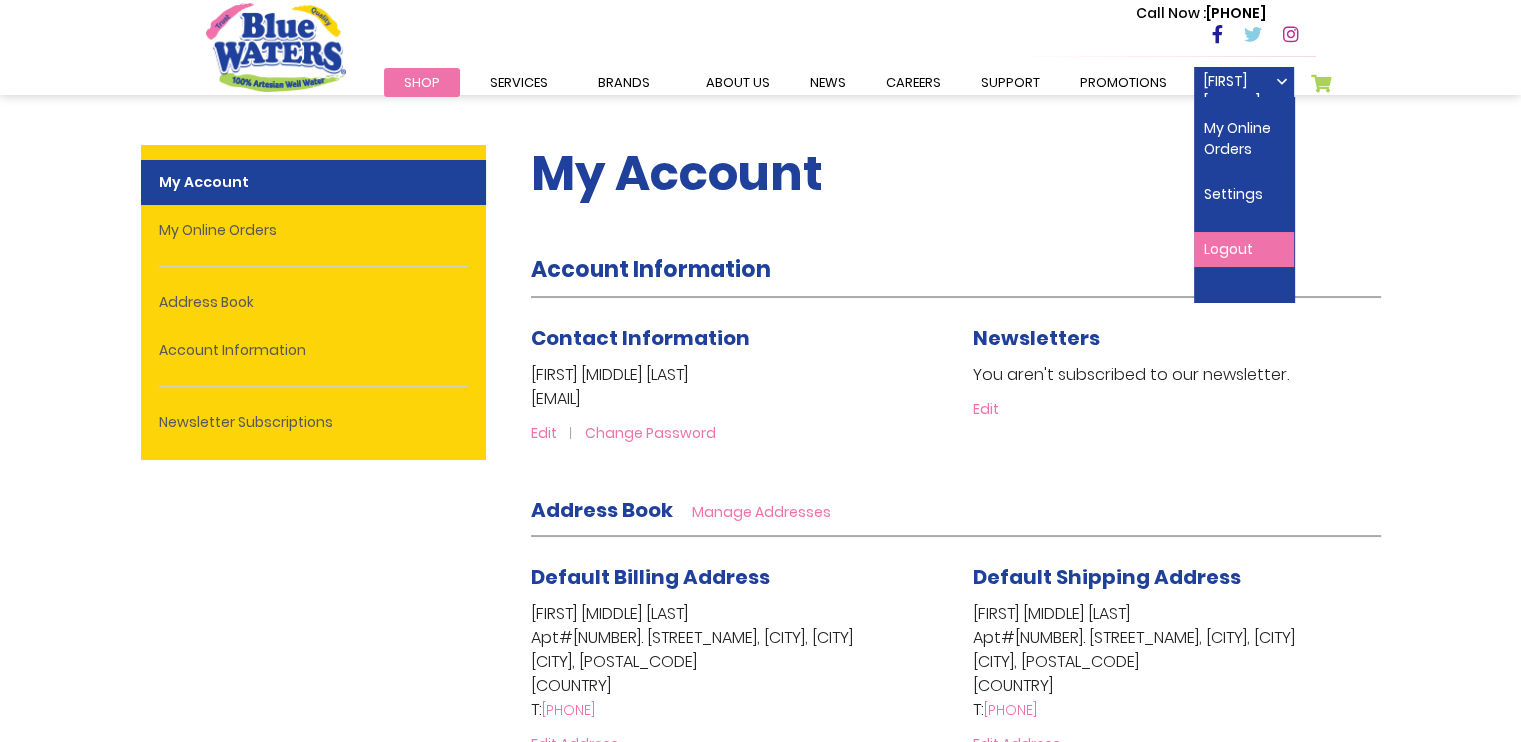click on "Logout" at bounding box center (1244, 249) 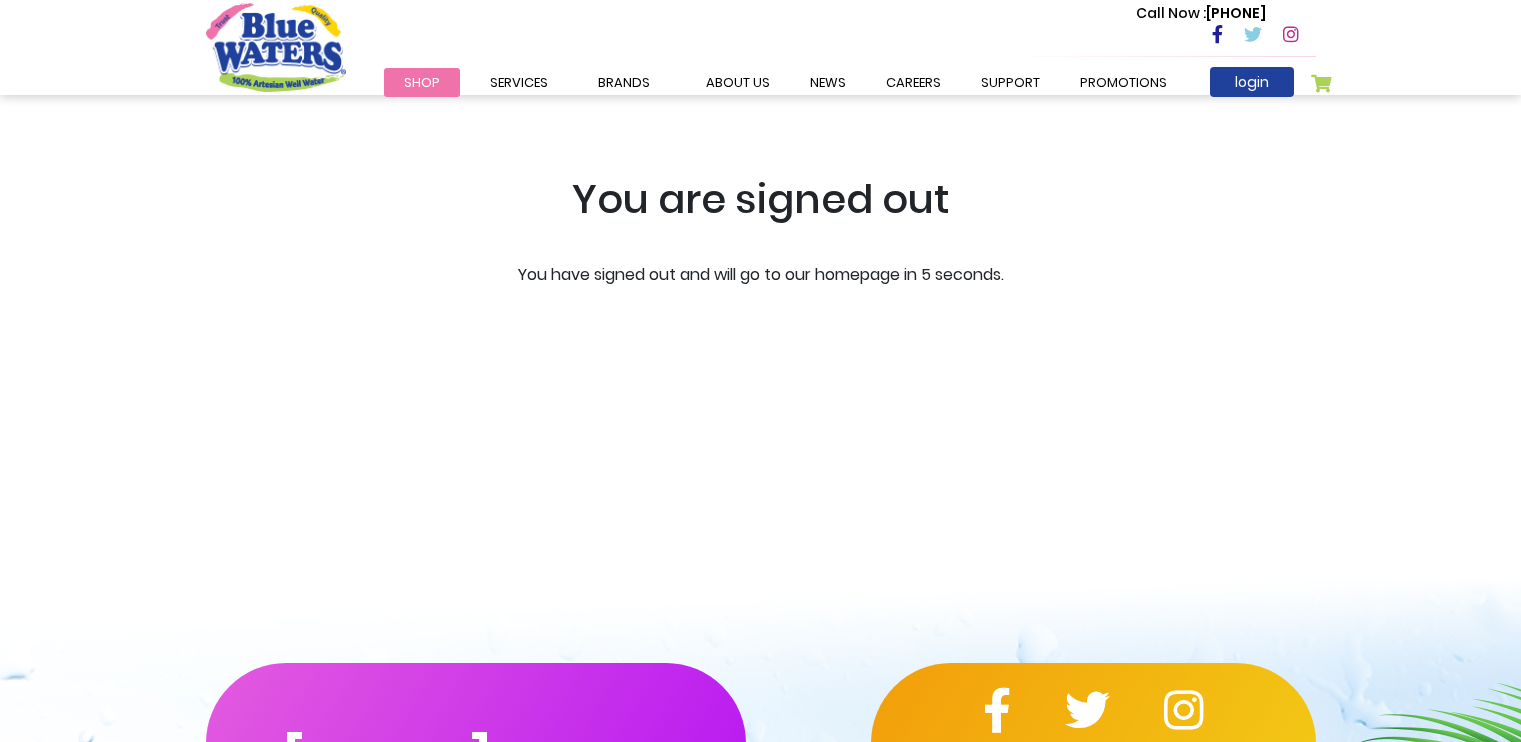 scroll, scrollTop: 0, scrollLeft: 0, axis: both 